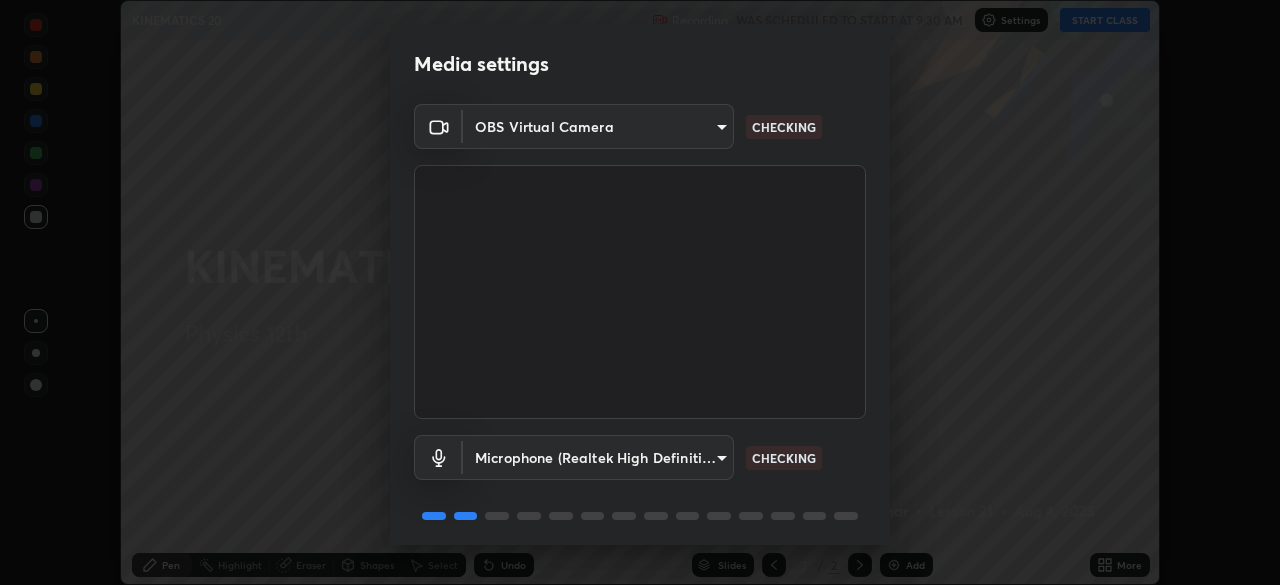 scroll, scrollTop: 0, scrollLeft: 0, axis: both 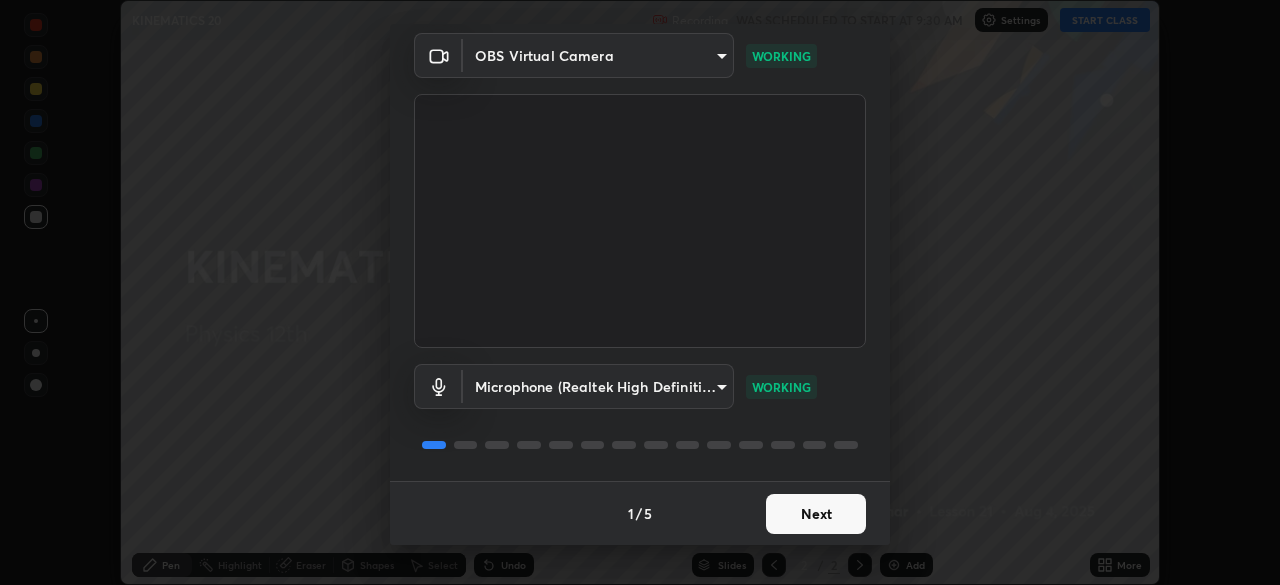 click on "Next" at bounding box center (816, 514) 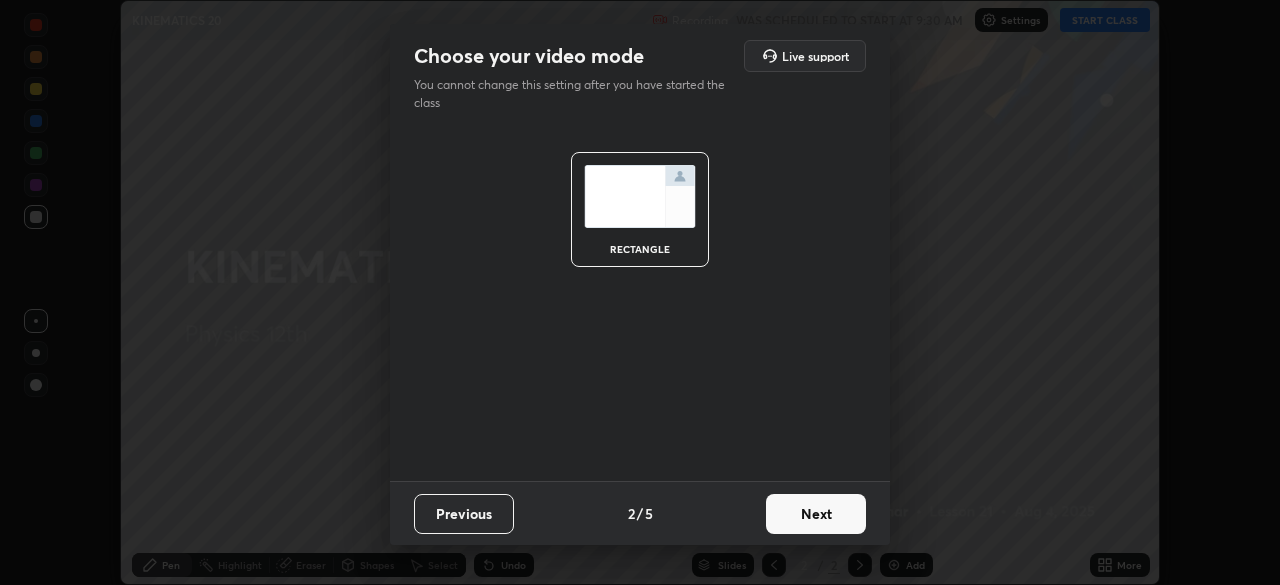 scroll, scrollTop: 0, scrollLeft: 0, axis: both 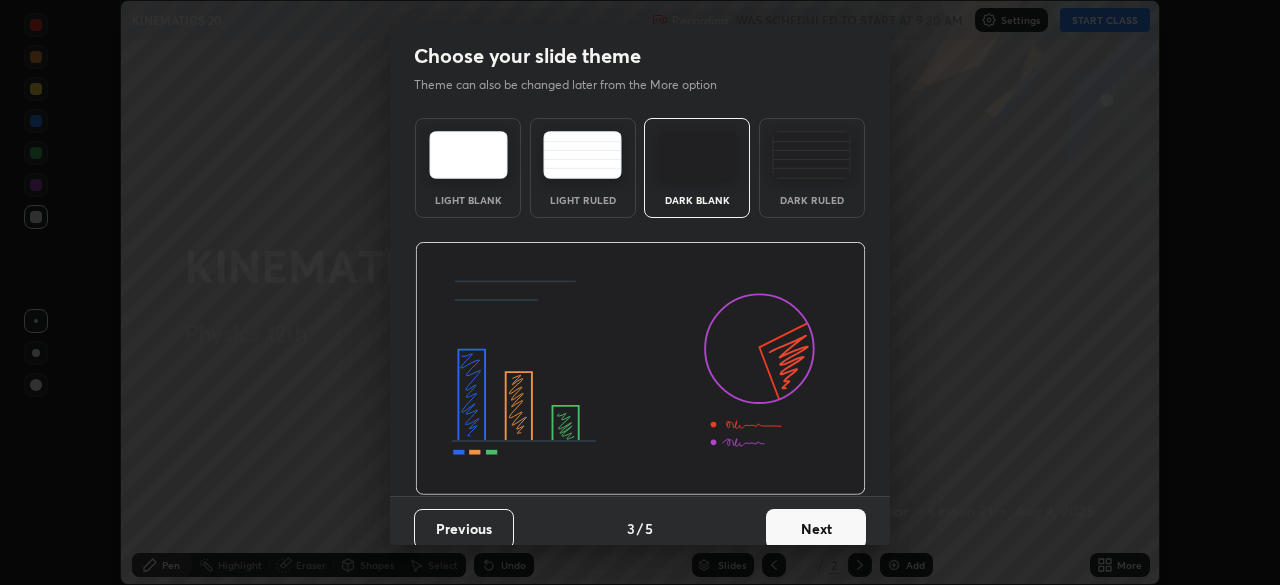 click on "Next" at bounding box center (816, 529) 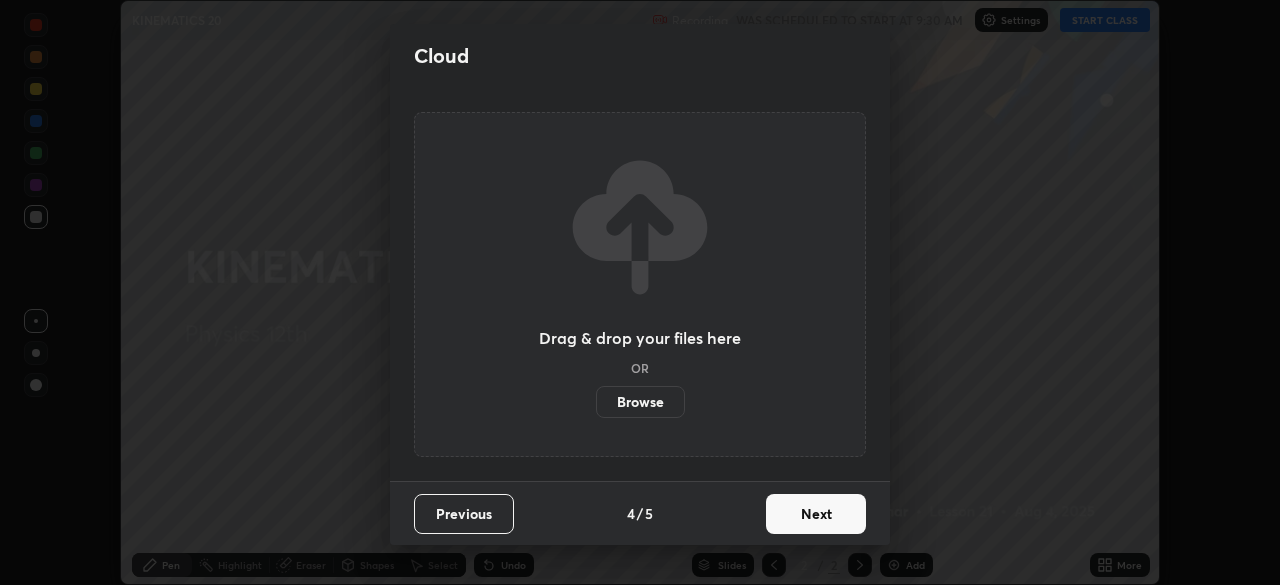 click on "Next" at bounding box center (816, 514) 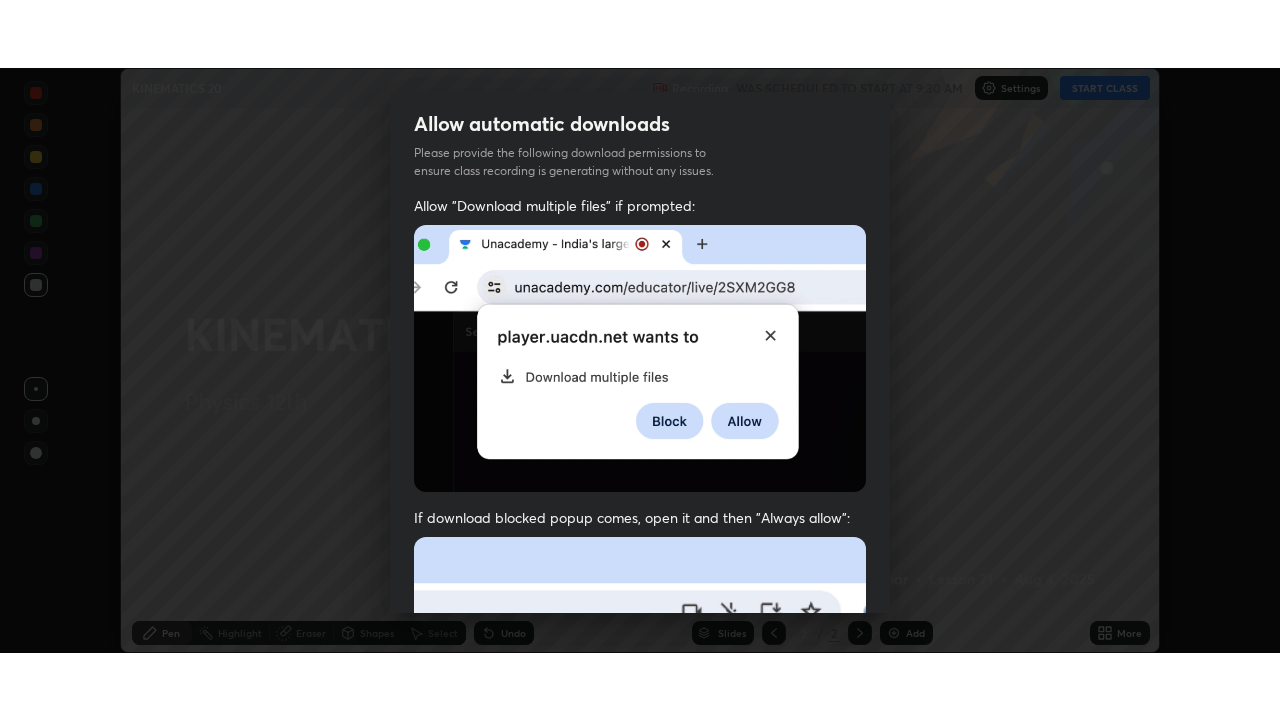scroll, scrollTop: 479, scrollLeft: 0, axis: vertical 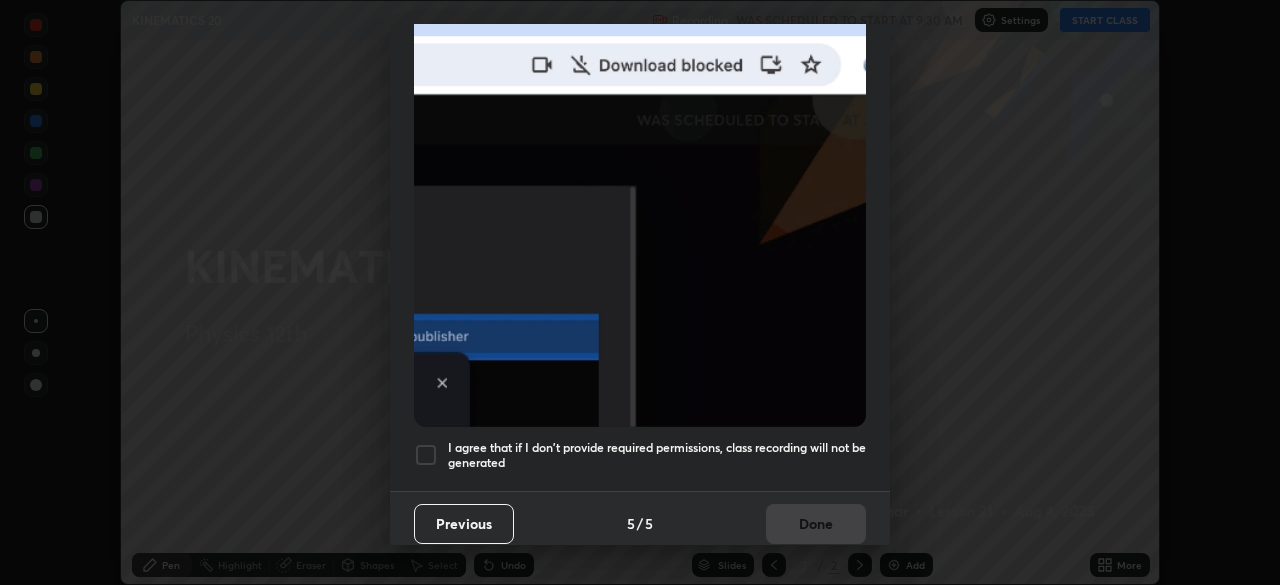 click at bounding box center [426, 455] 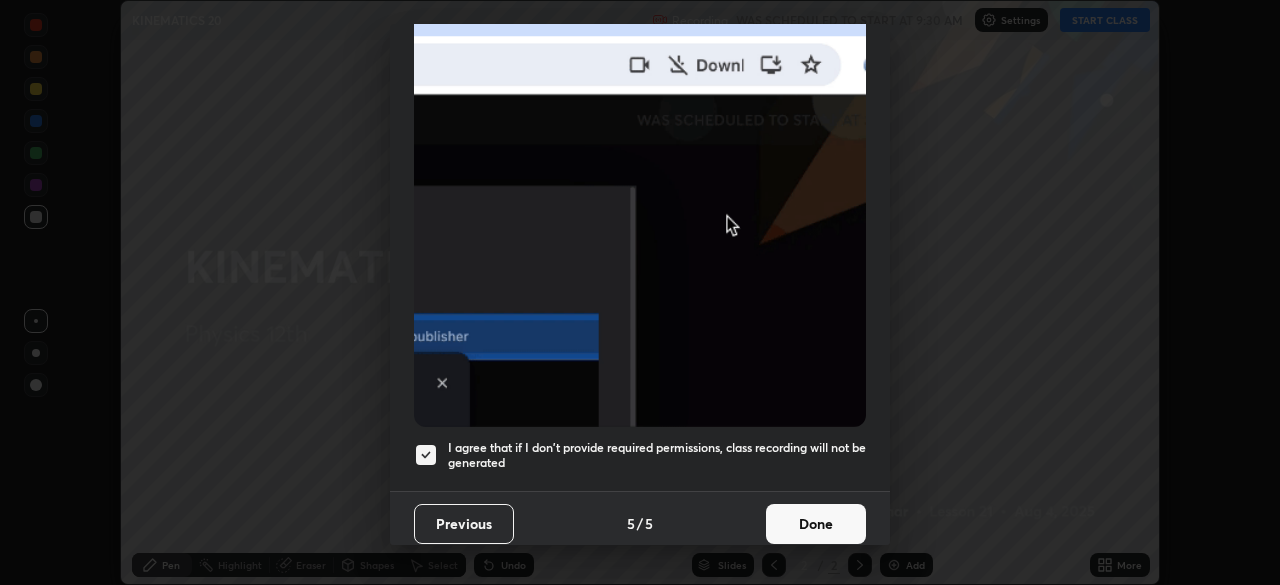 click on "Done" at bounding box center [816, 524] 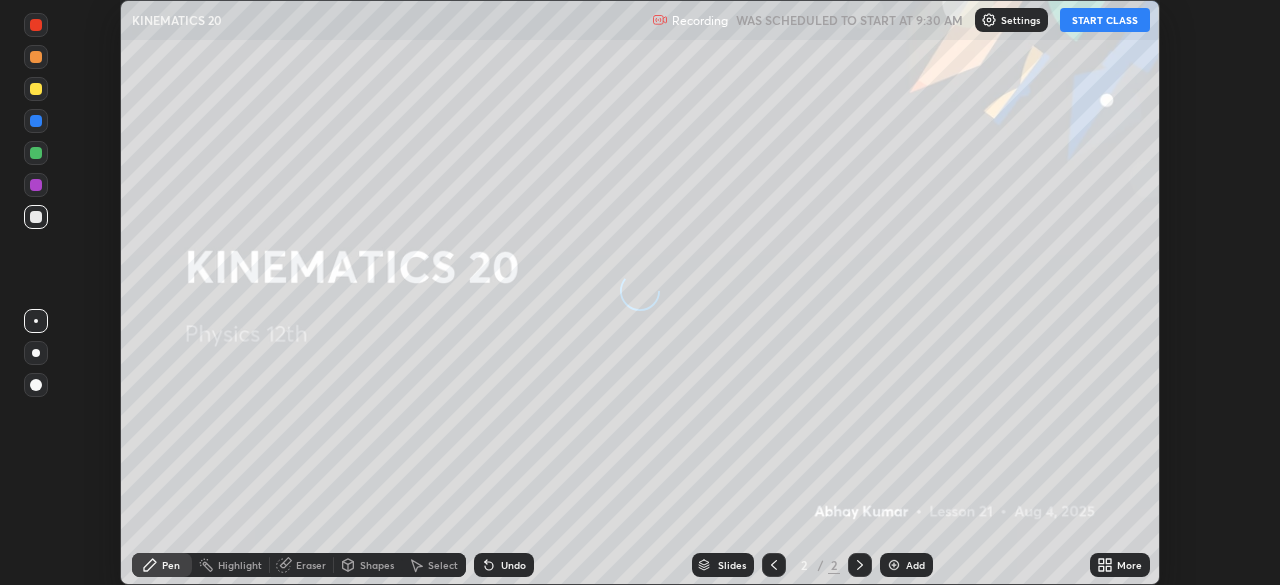 click on "START CLASS" at bounding box center [1105, 20] 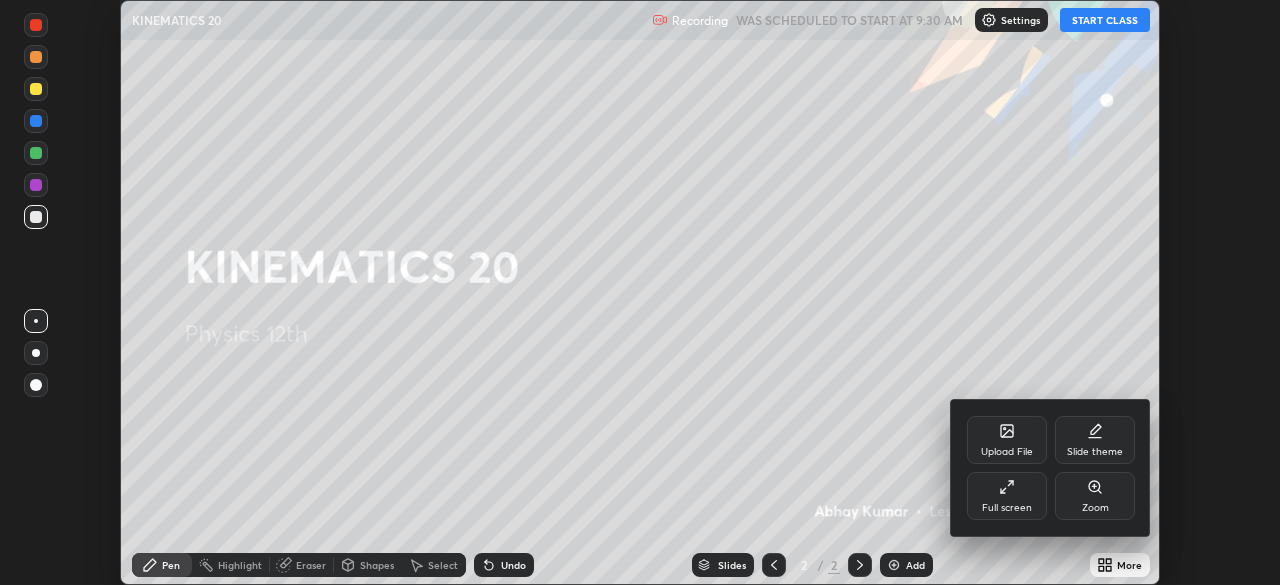 click on "Full screen" at bounding box center (1007, 496) 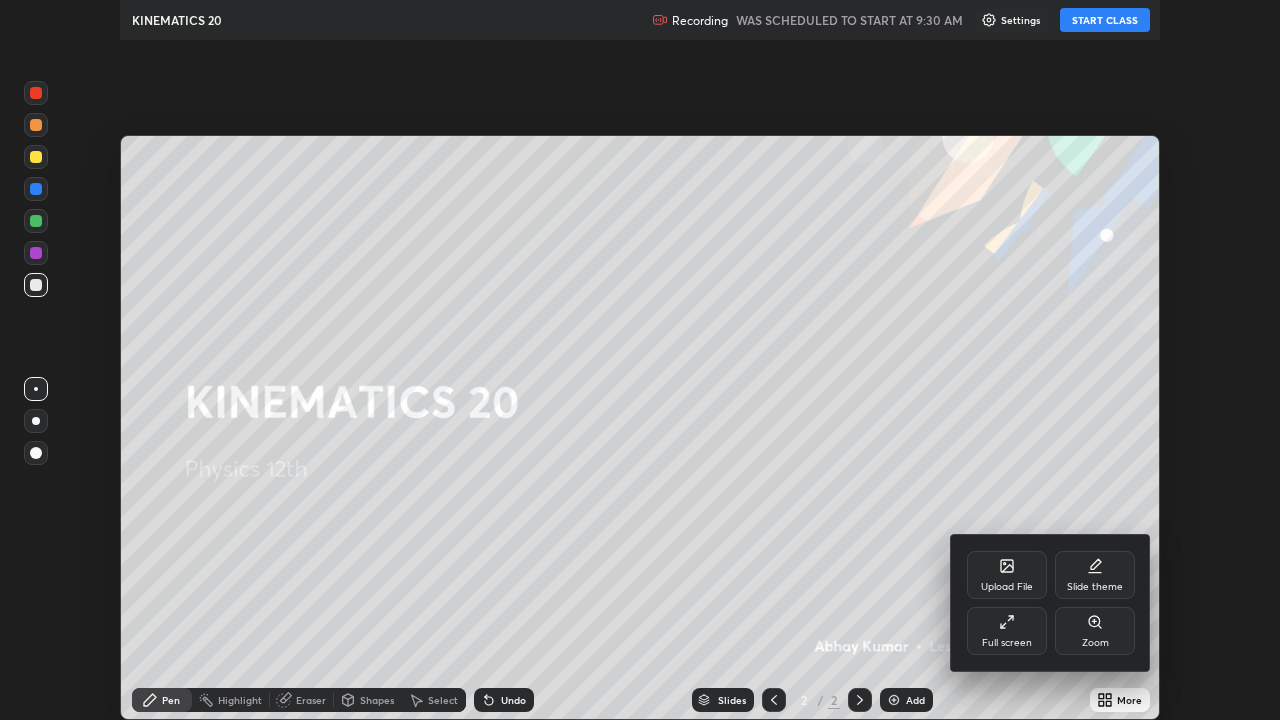 scroll, scrollTop: 99280, scrollLeft: 98720, axis: both 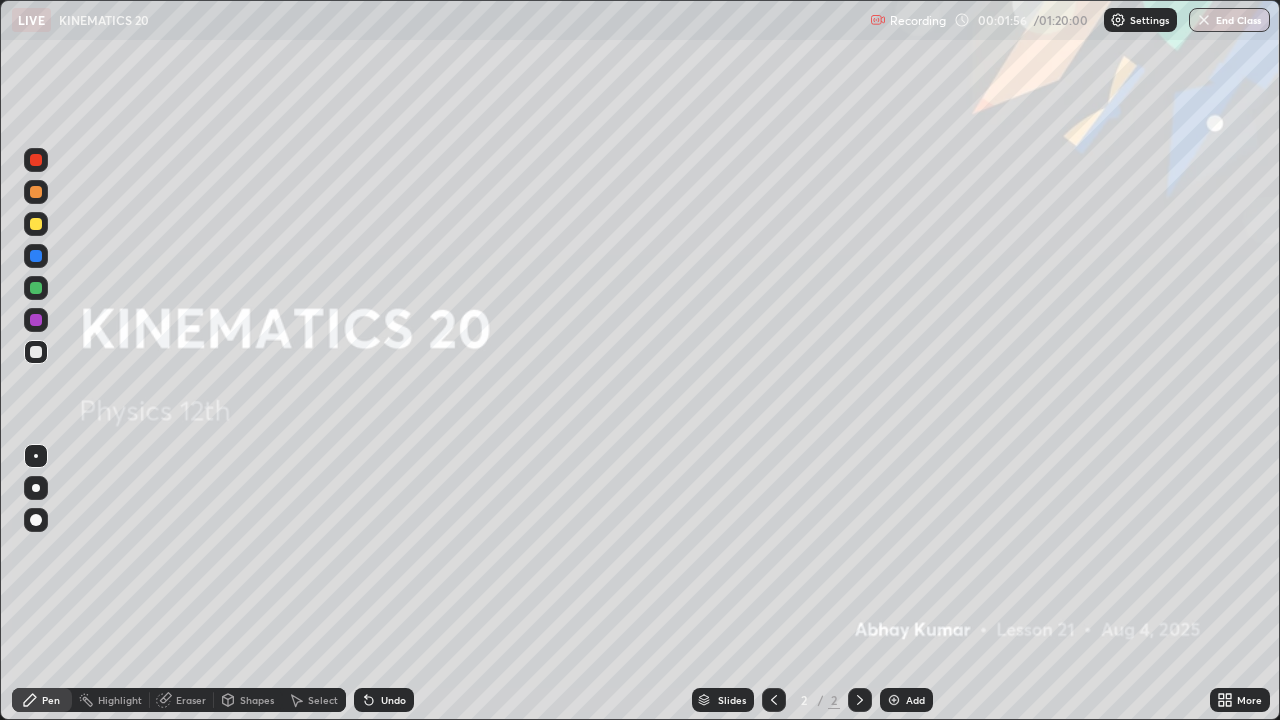 click at bounding box center (894, 700) 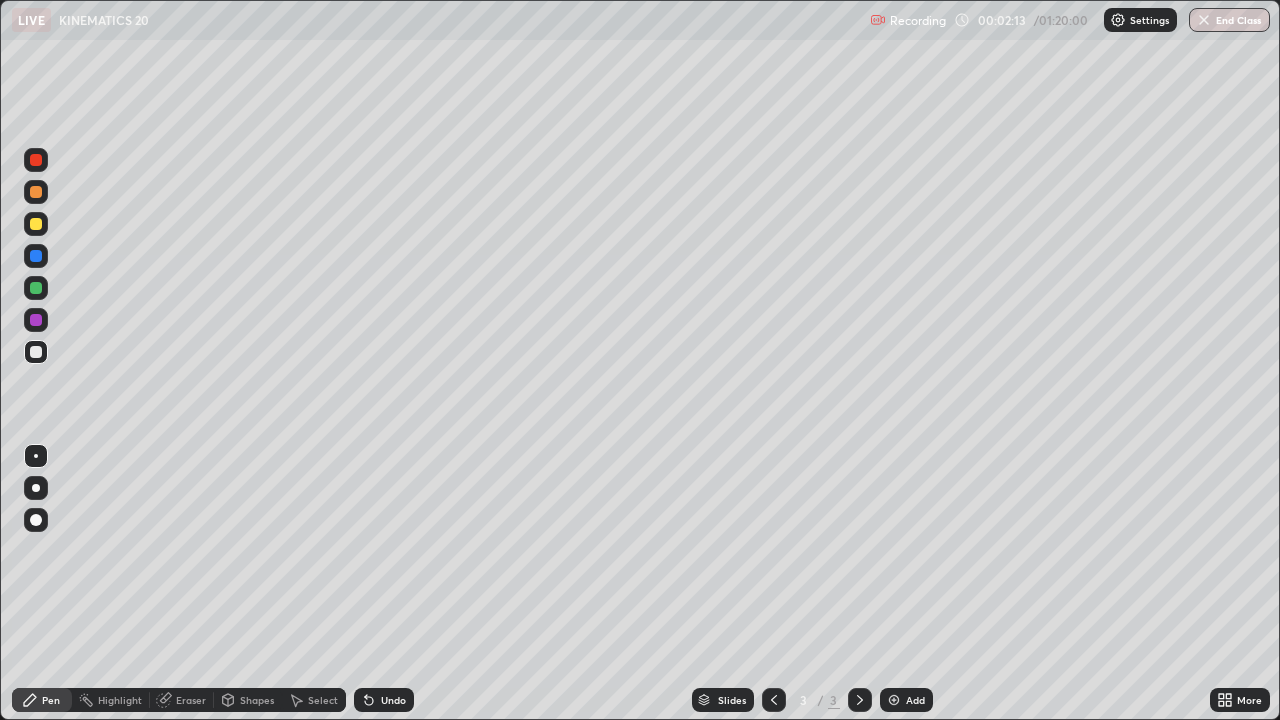 click on "Eraser" at bounding box center (191, 700) 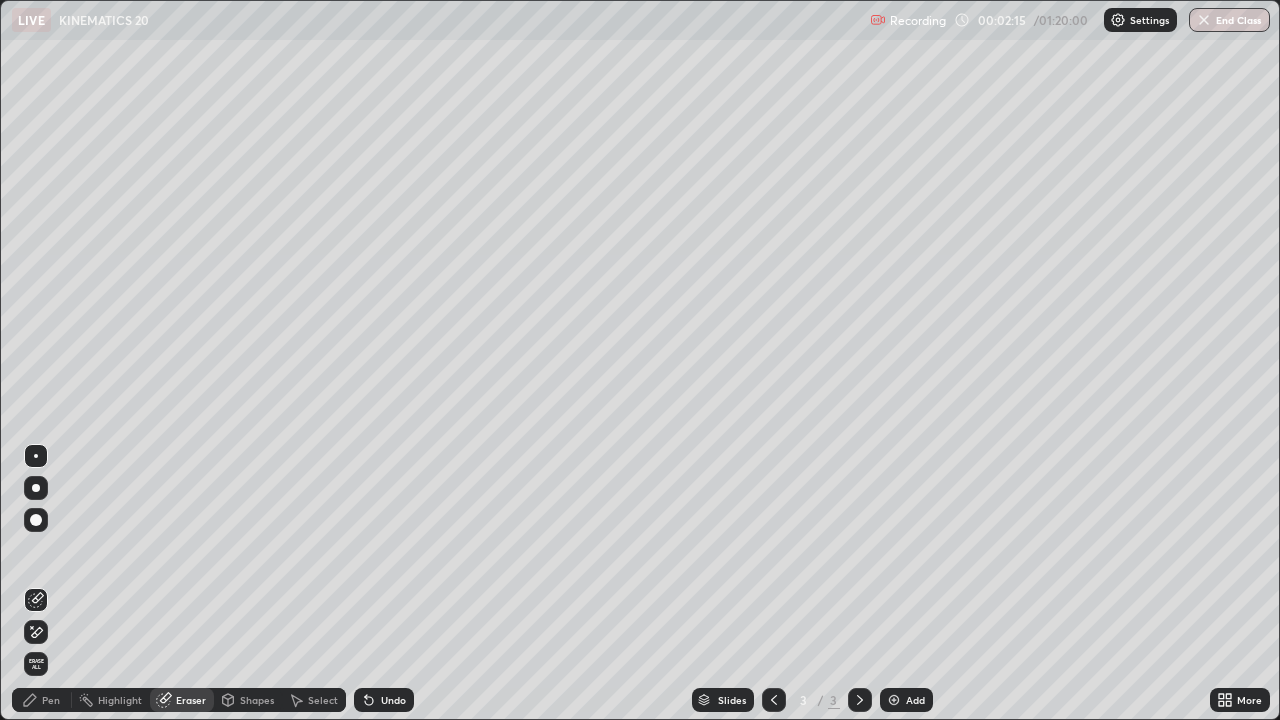 click on "Pen" at bounding box center (51, 700) 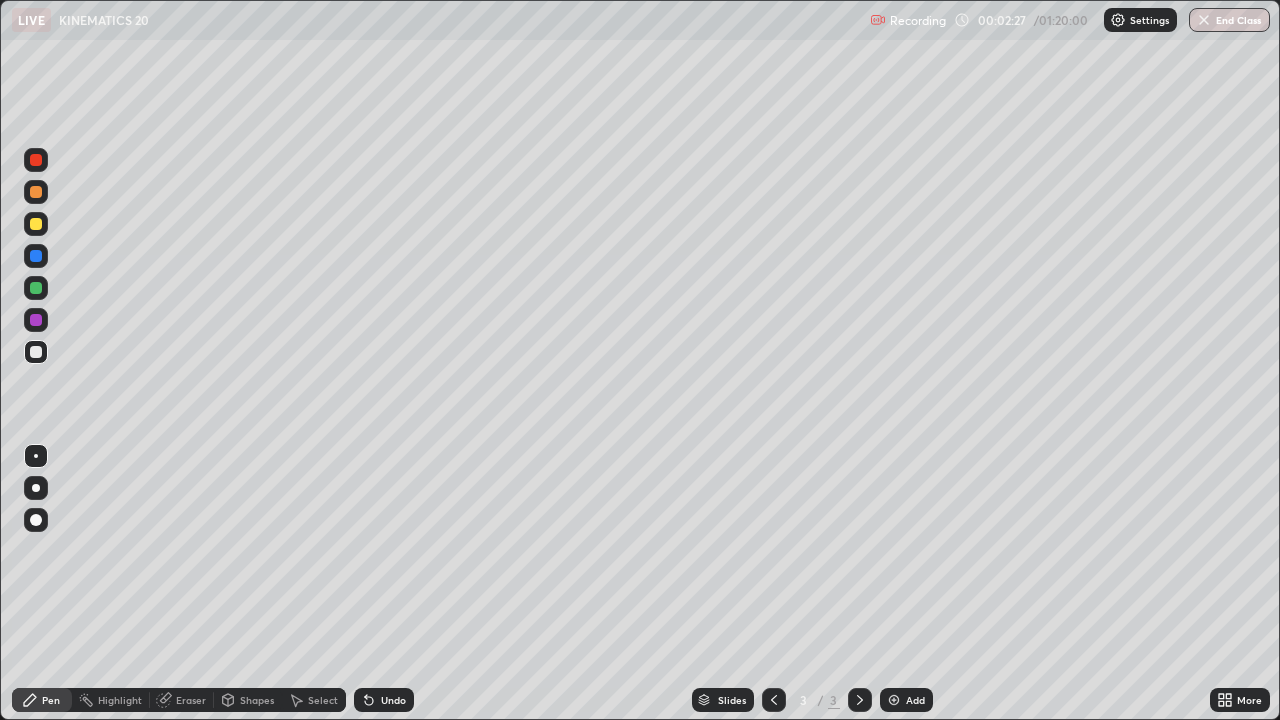click on "Eraser" at bounding box center (191, 700) 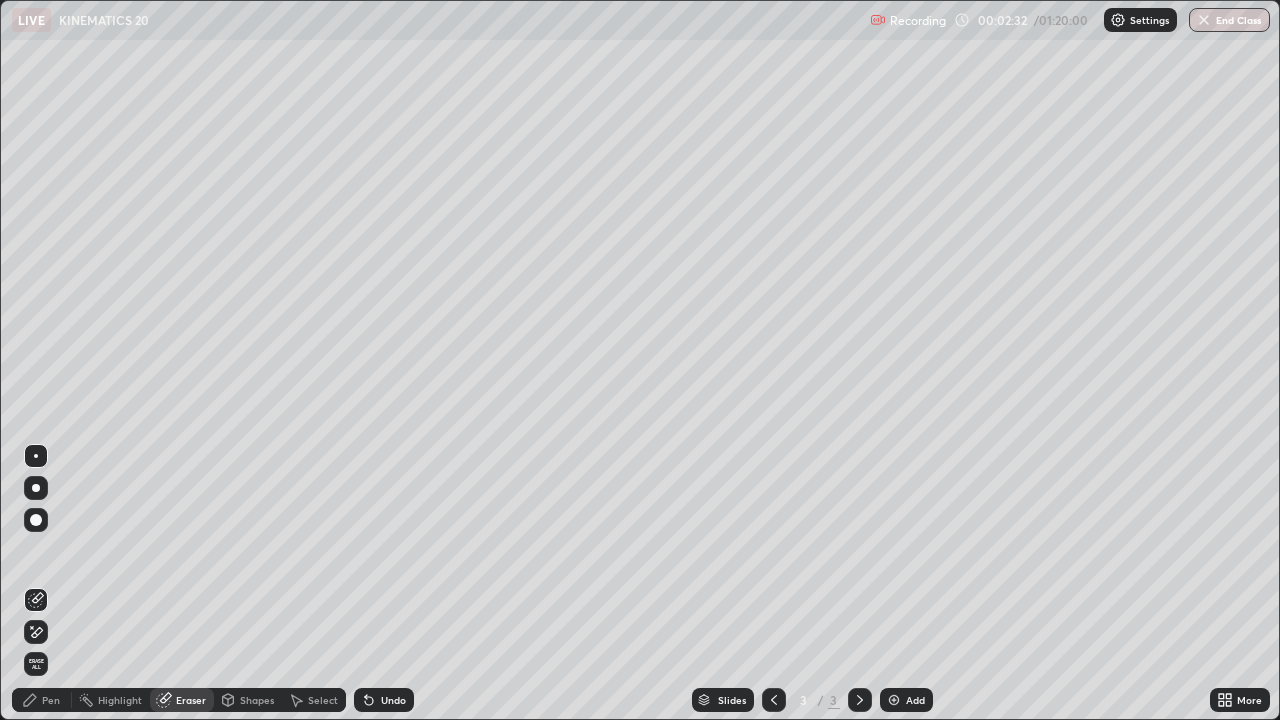 click on "Select" at bounding box center (323, 700) 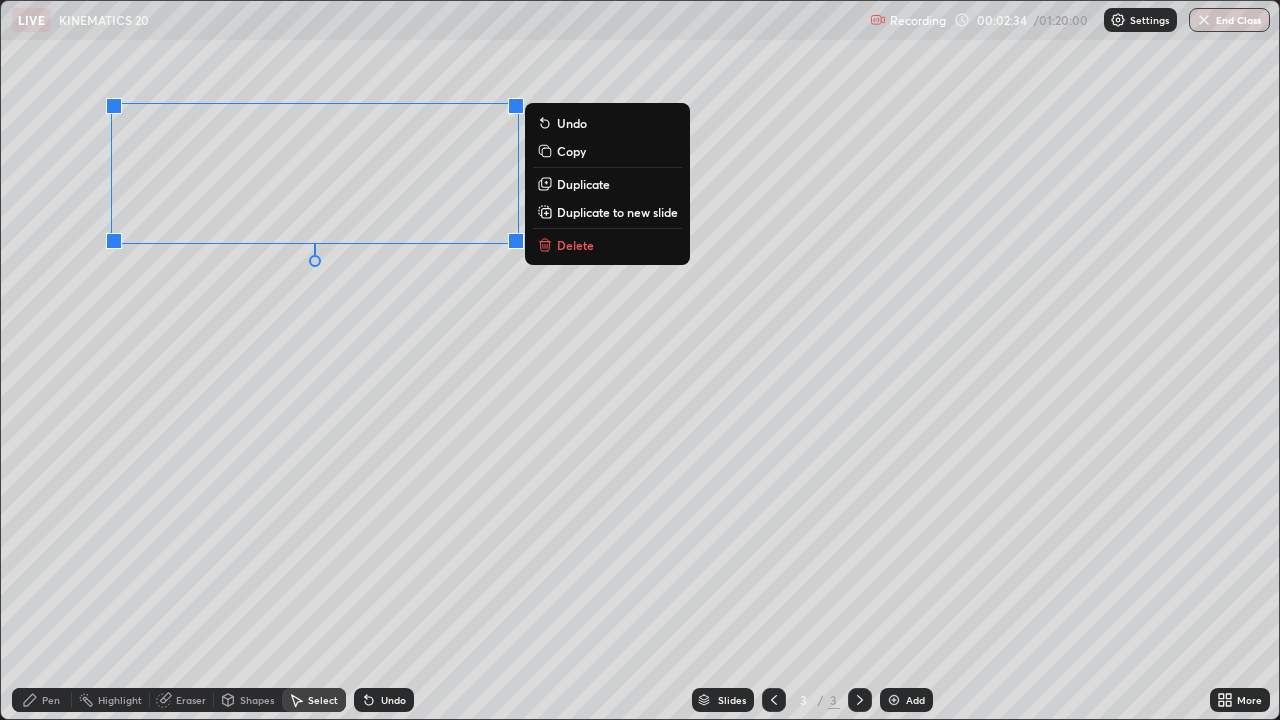 click on "Delete" at bounding box center (575, 245) 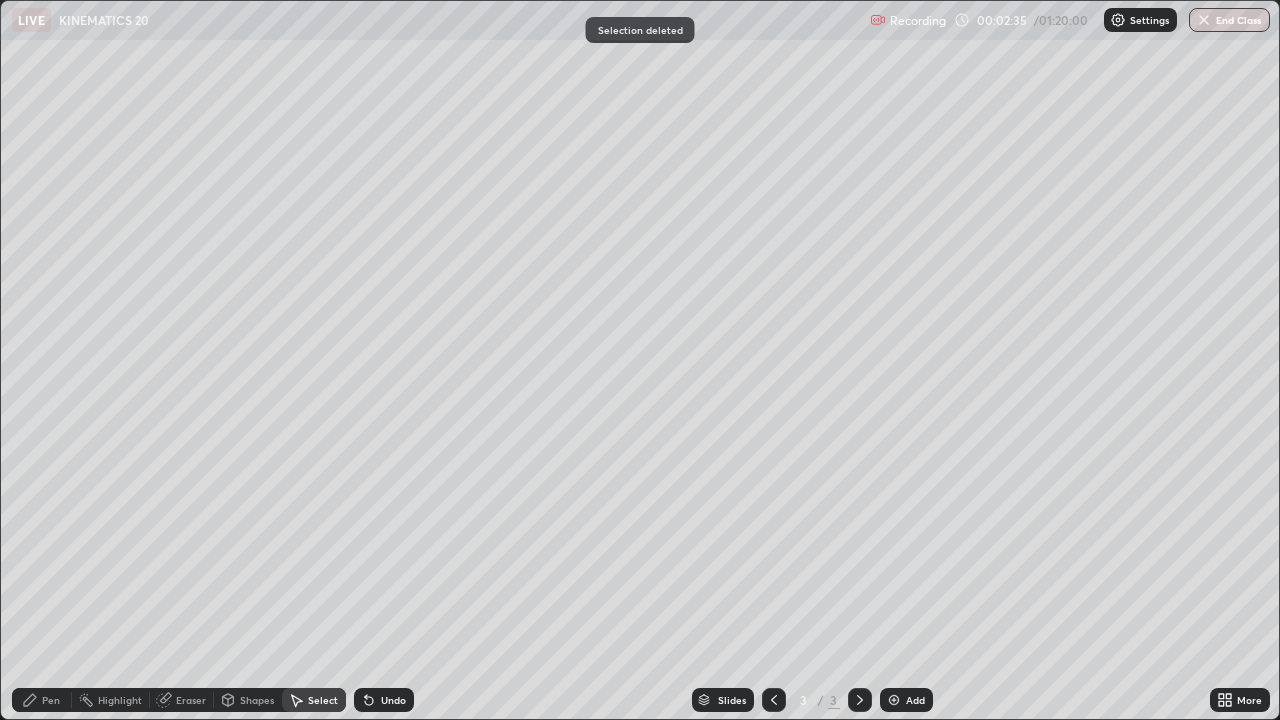 click on "Pen" at bounding box center [42, 700] 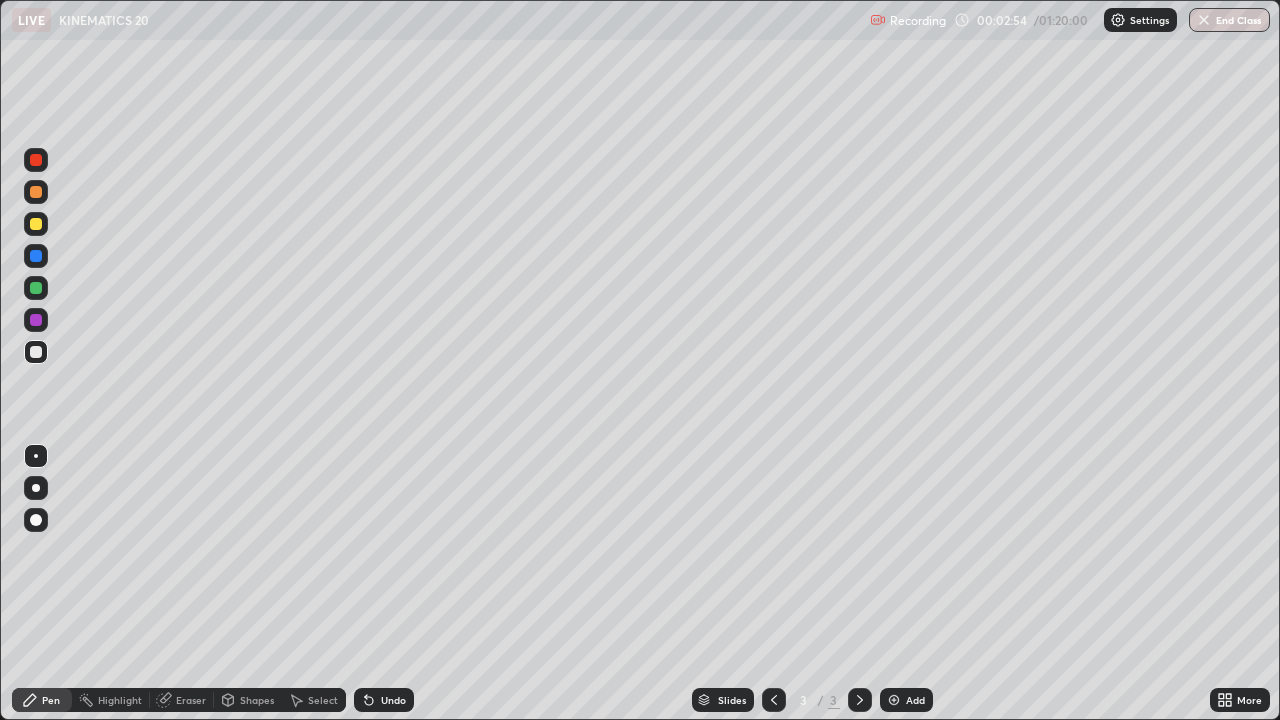 click on "Eraser" at bounding box center [191, 700] 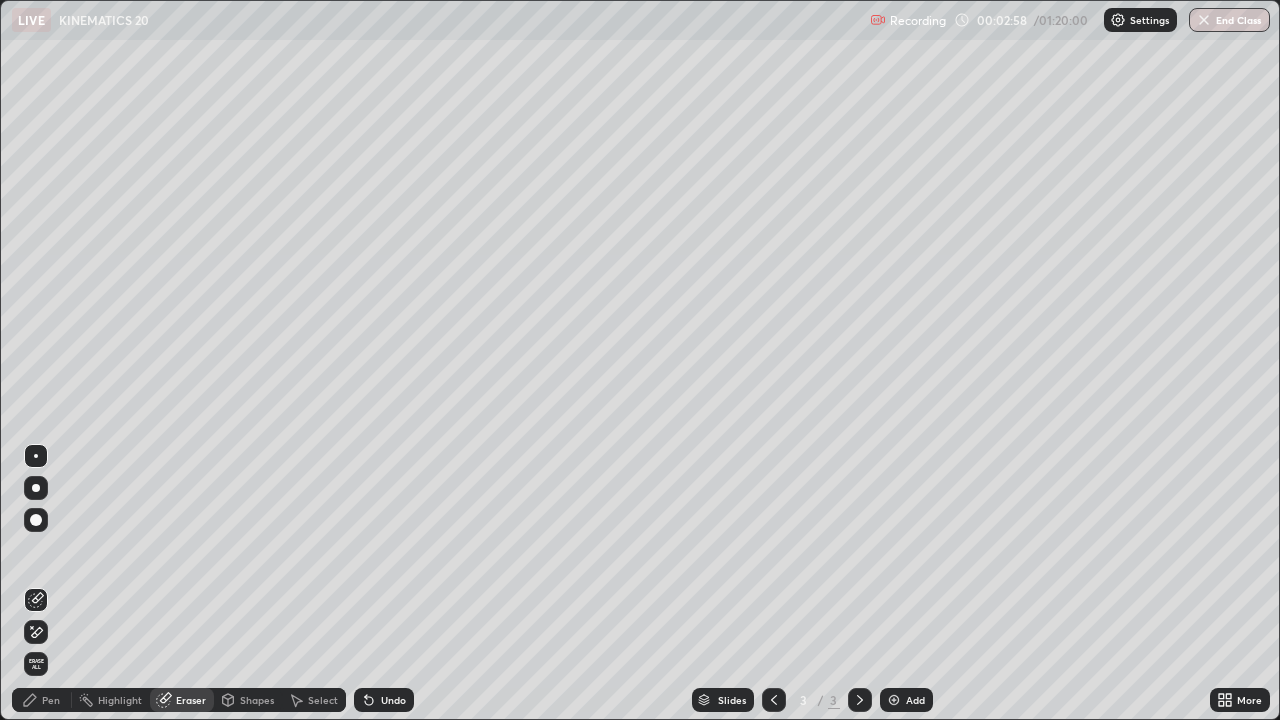 click on "Pen" at bounding box center (51, 700) 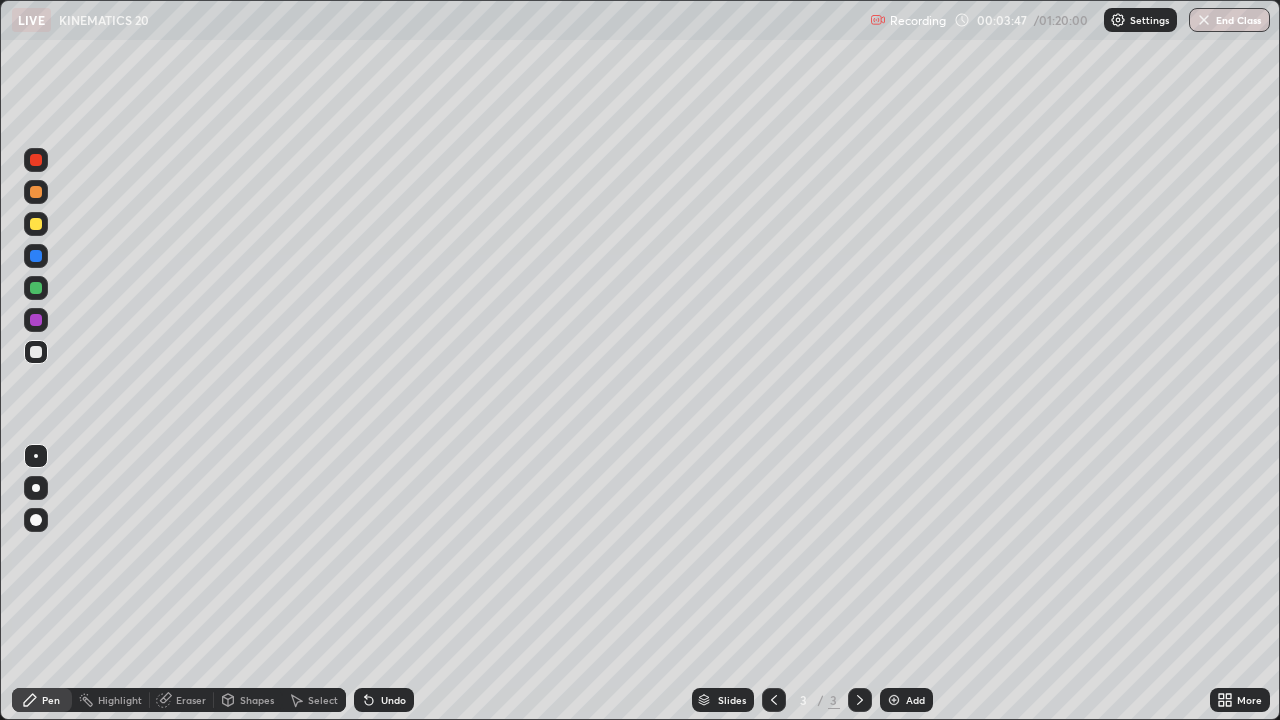 click at bounding box center (36, 224) 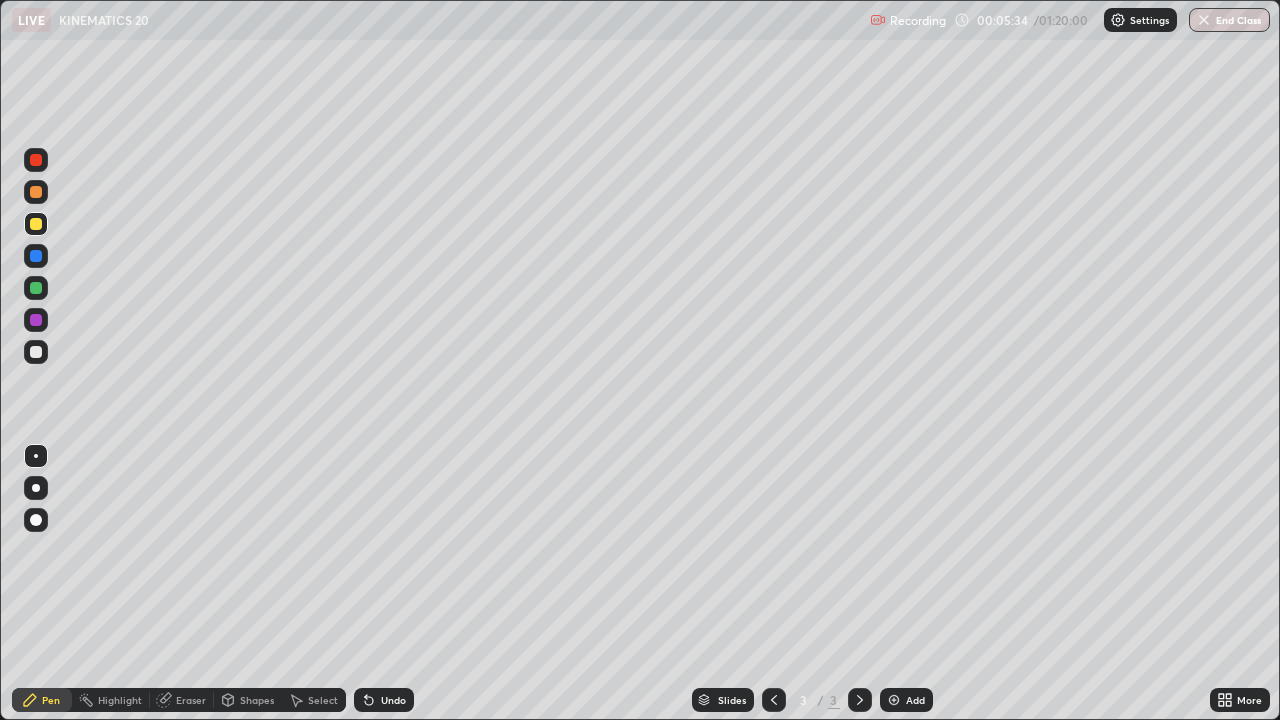 click at bounding box center (36, 288) 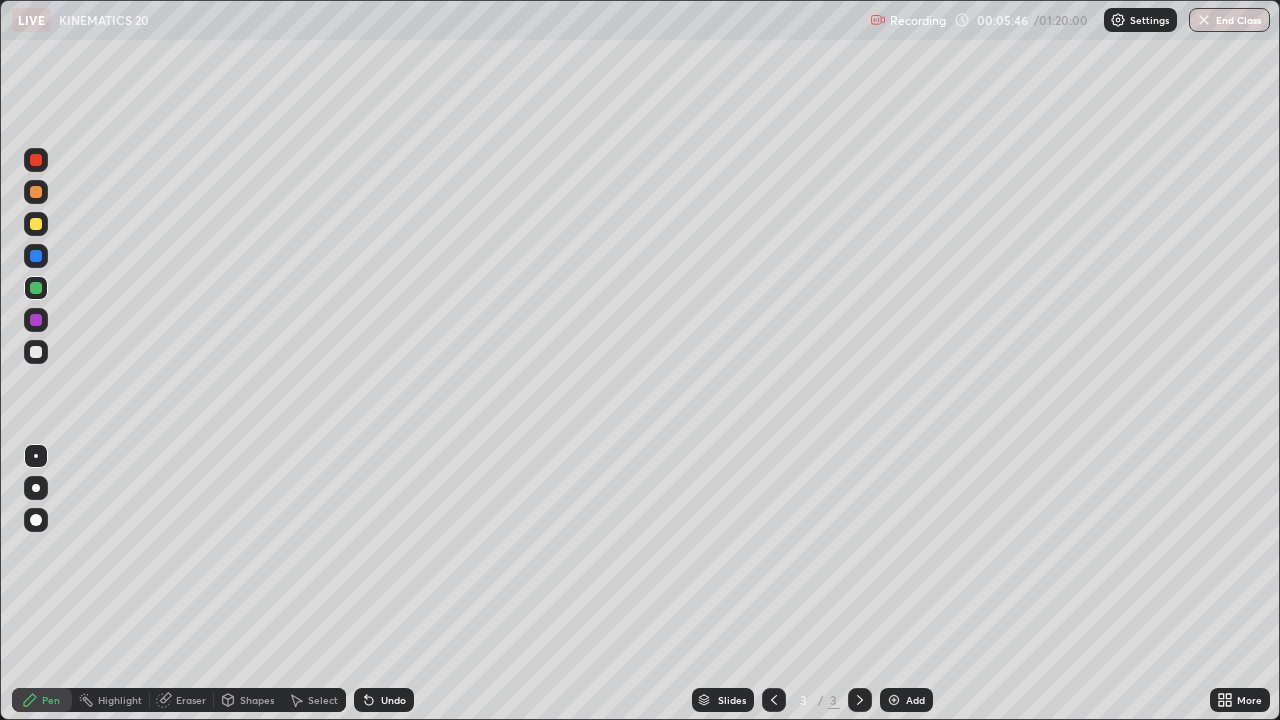 click at bounding box center (36, 224) 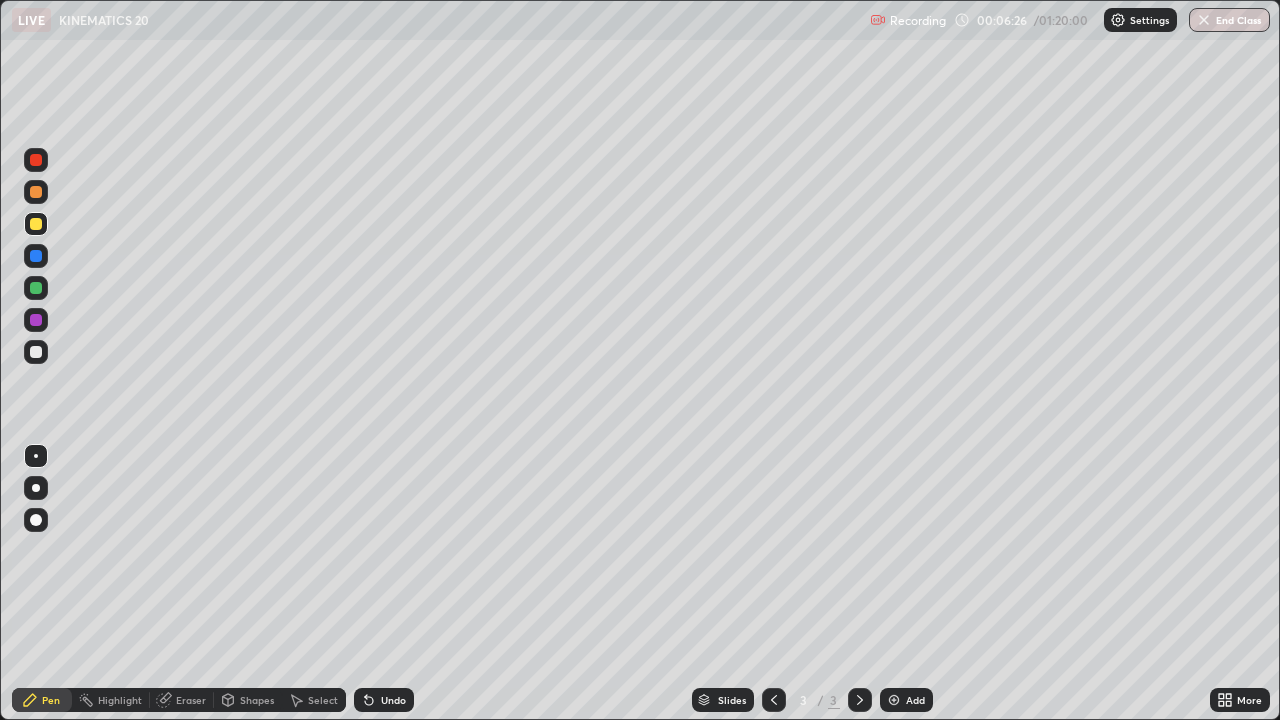 click at bounding box center [36, 256] 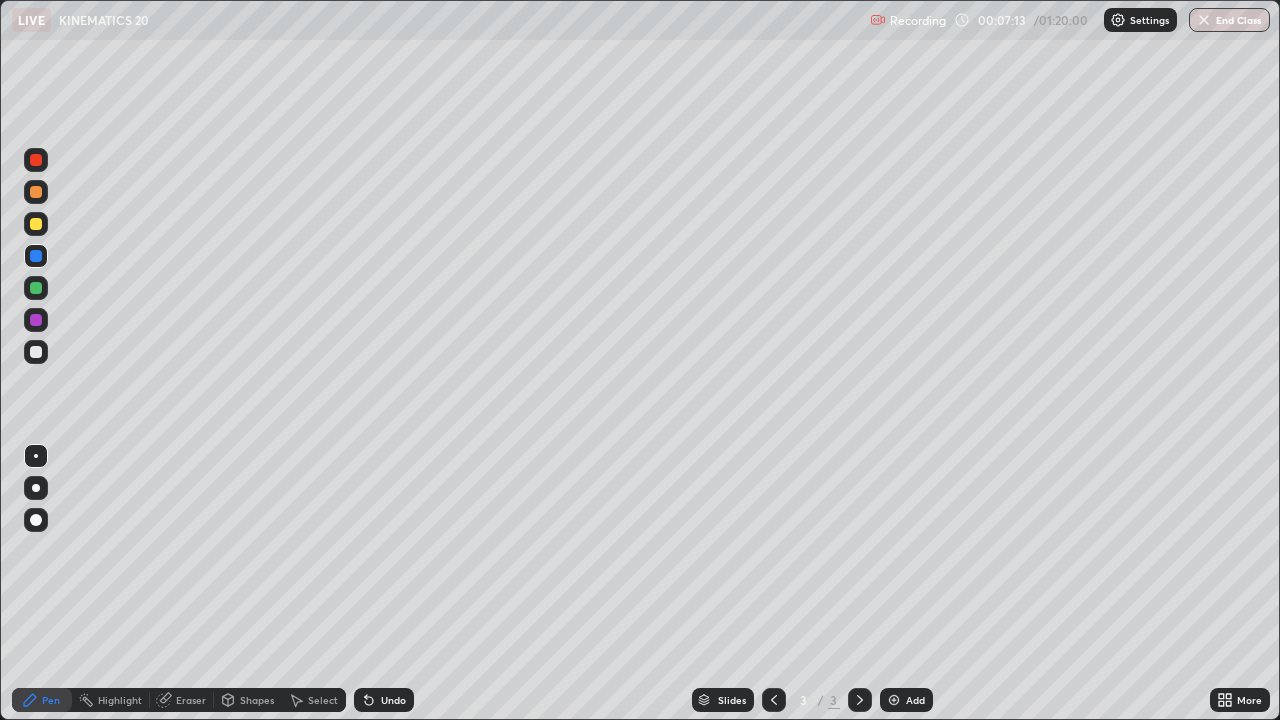 click at bounding box center (36, 352) 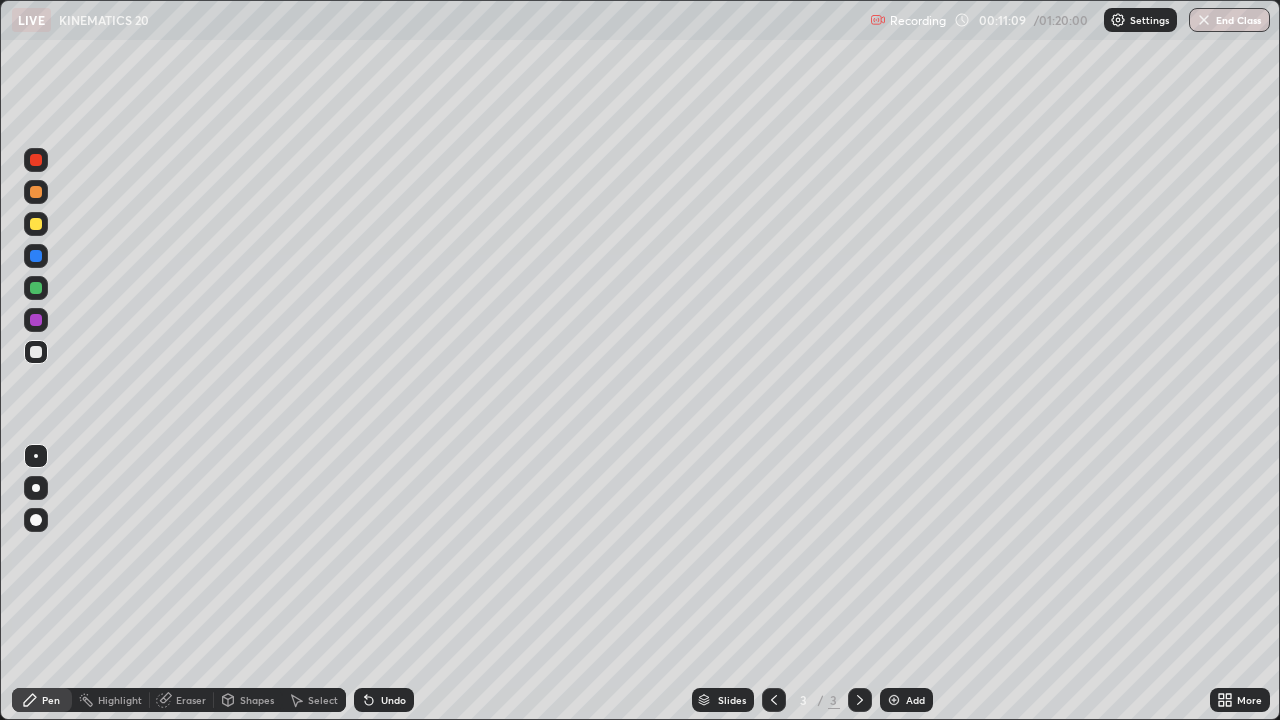 click at bounding box center [894, 700] 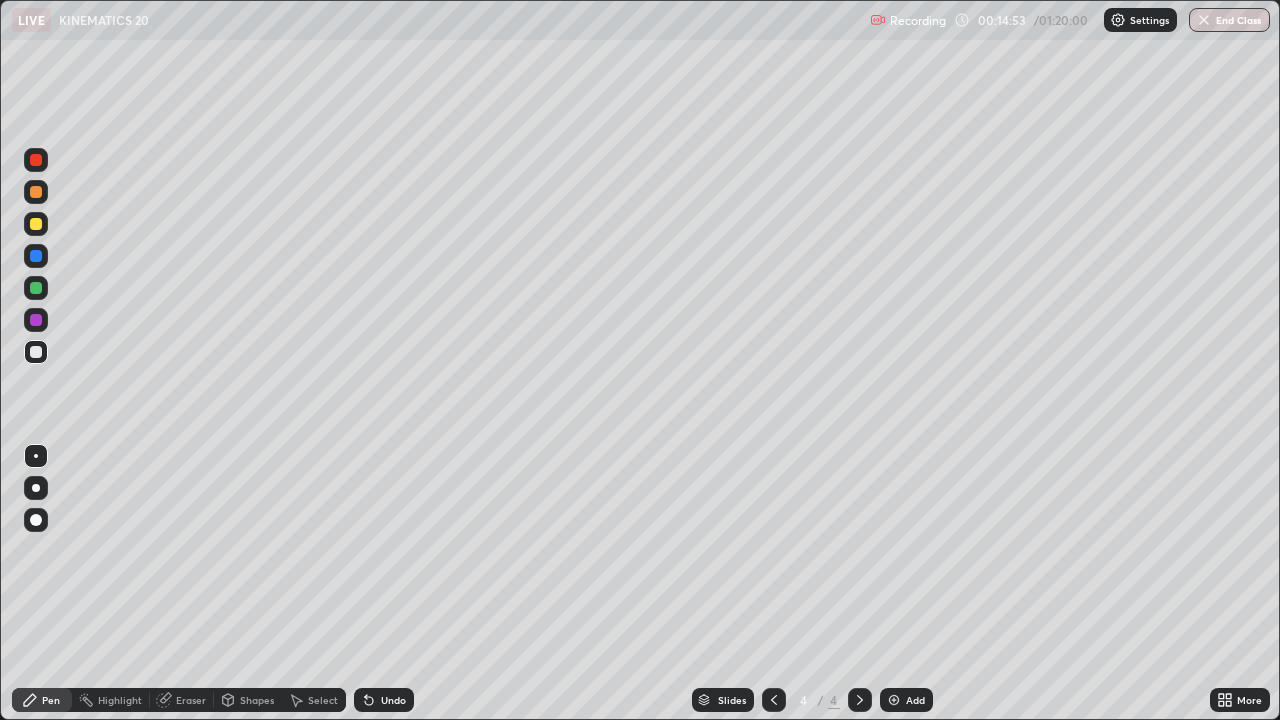 click at bounding box center (36, 224) 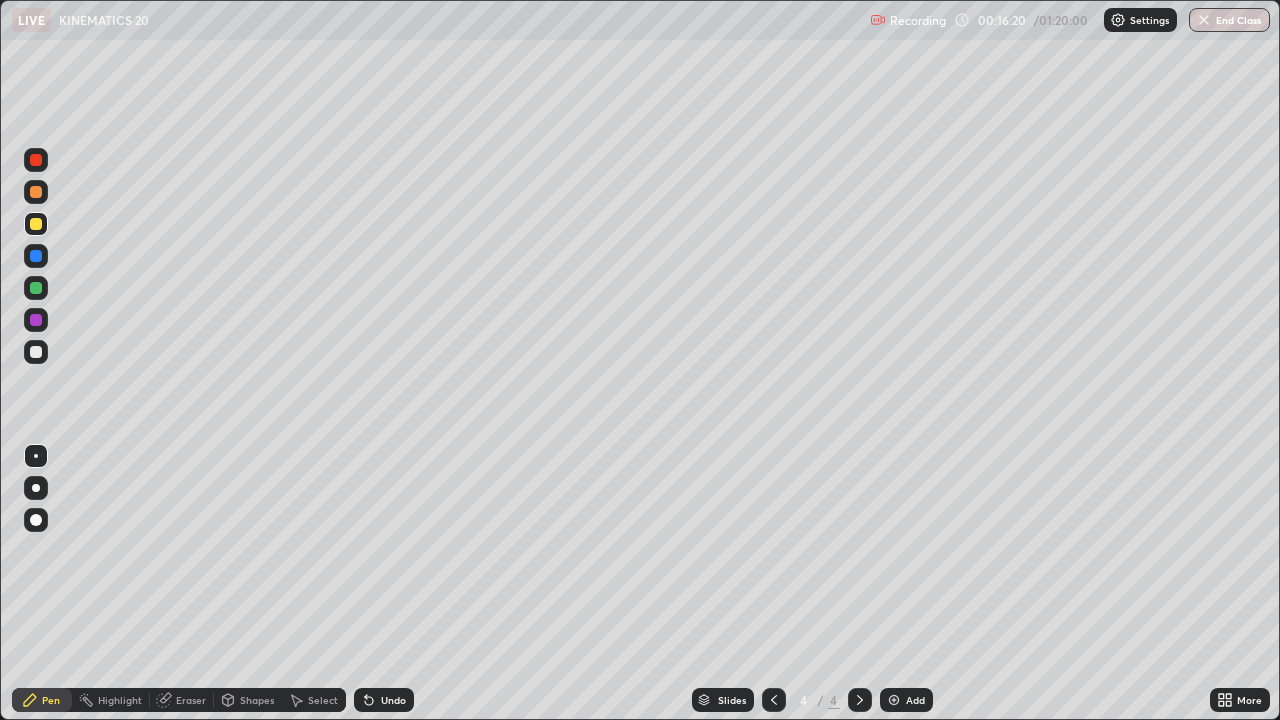 click at bounding box center [36, 352] 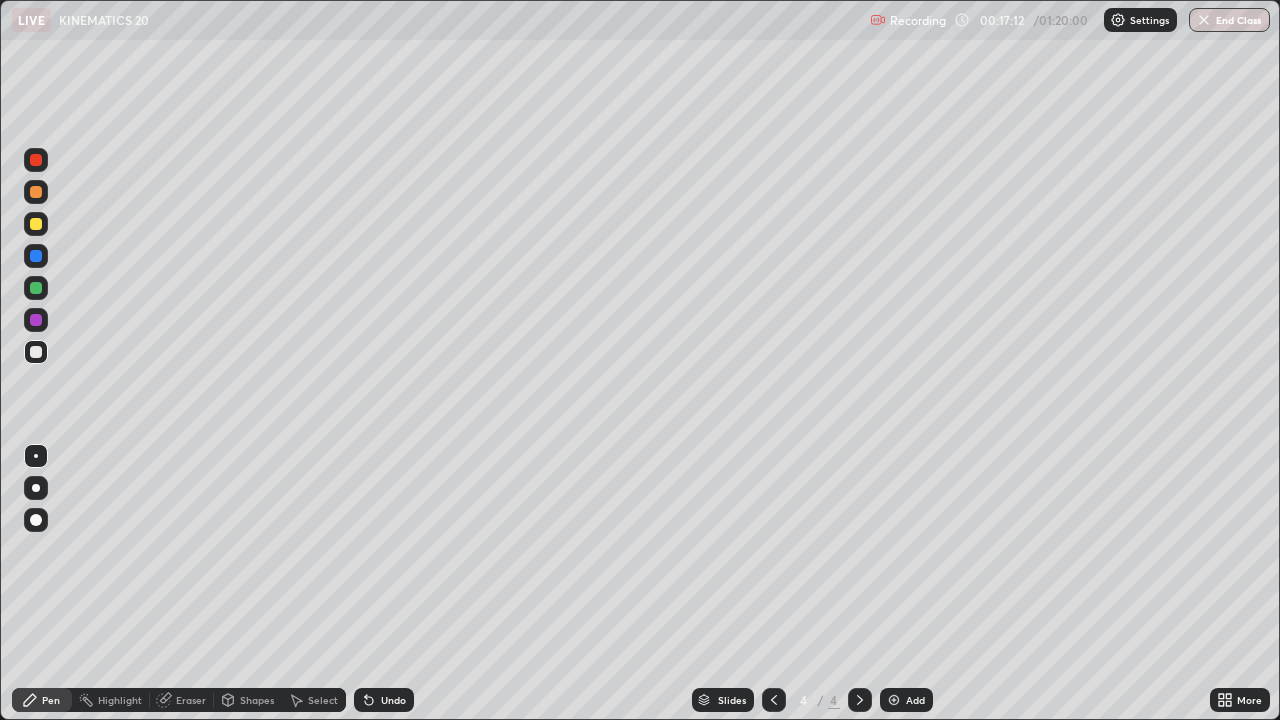 click at bounding box center [36, 288] 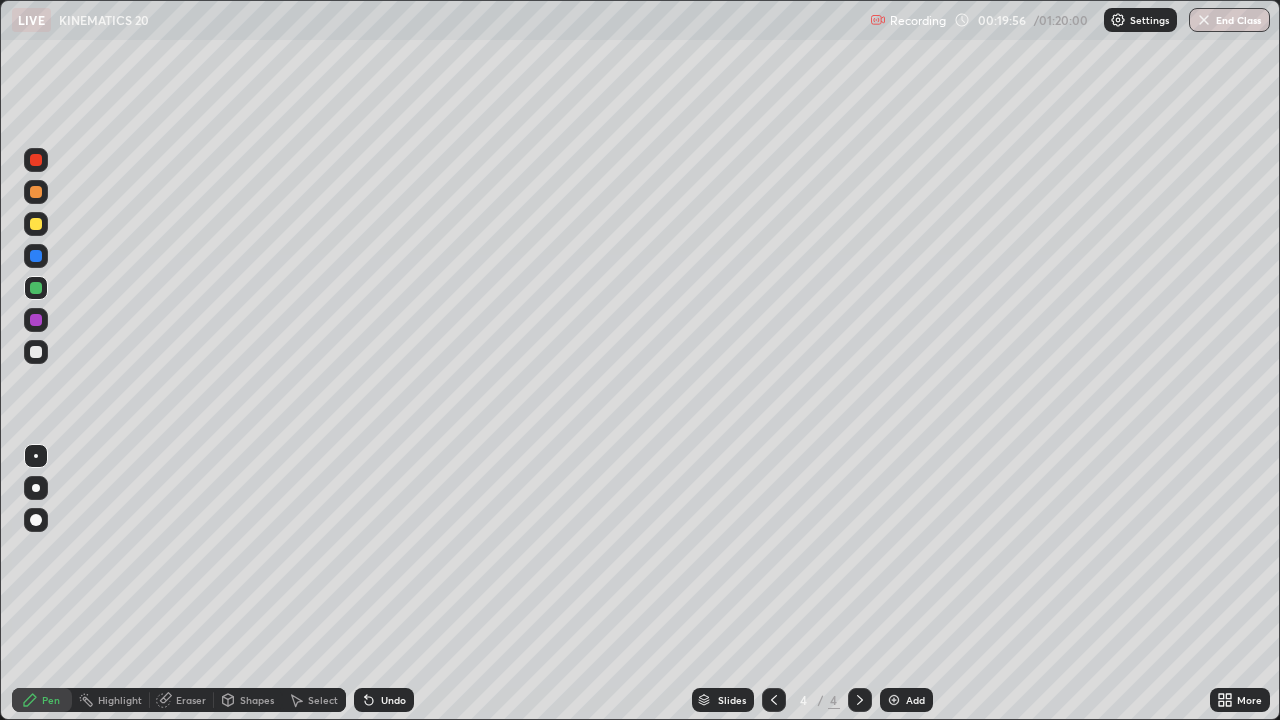 click at bounding box center [894, 700] 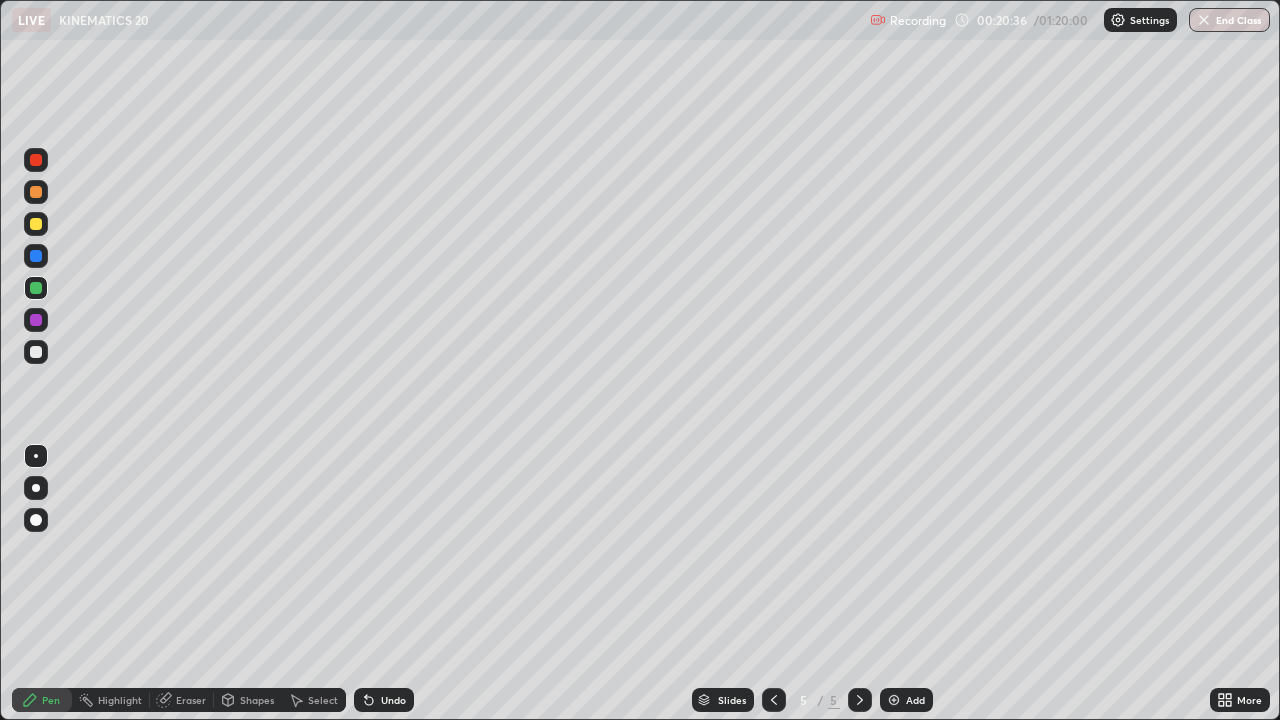 click at bounding box center (36, 224) 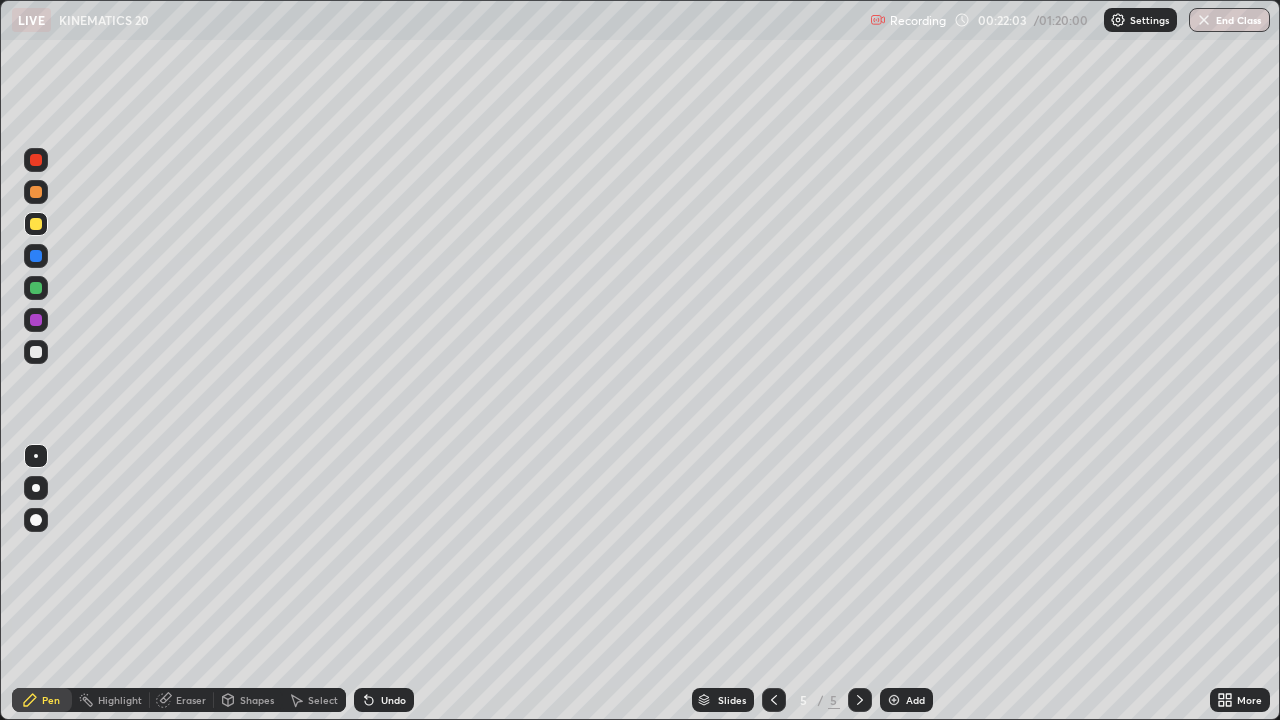 click at bounding box center (36, 288) 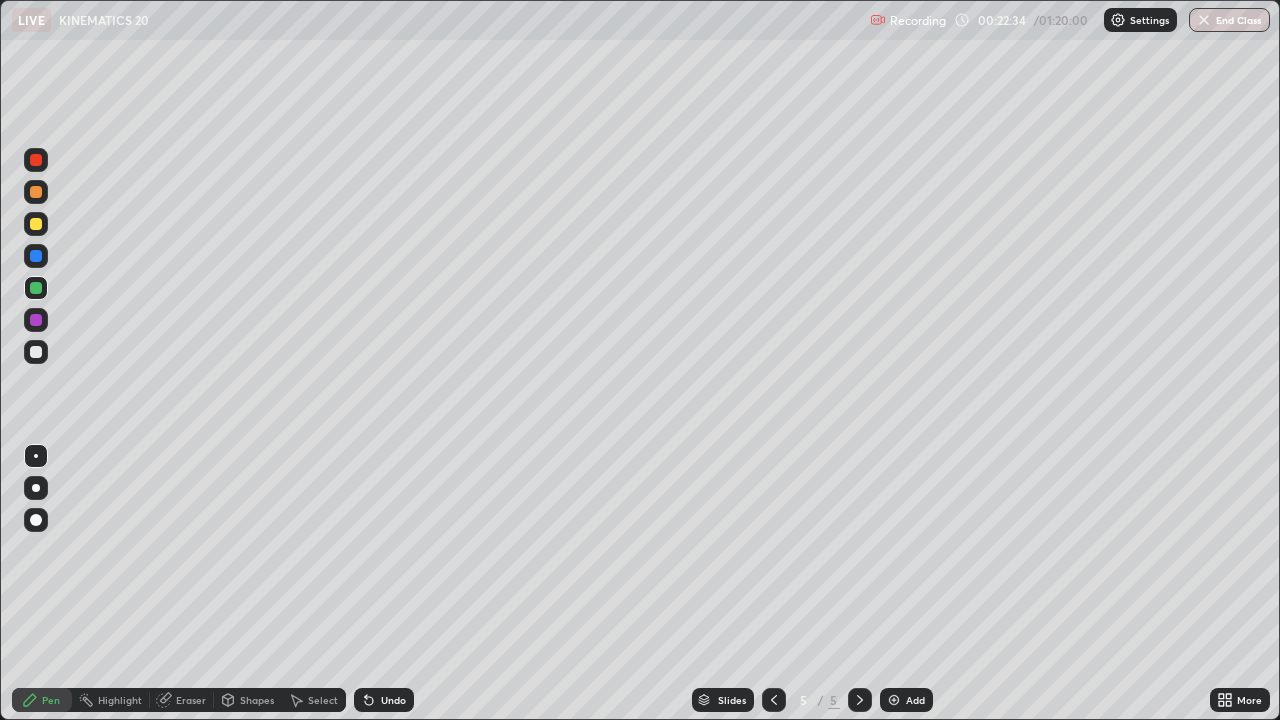 click at bounding box center [36, 352] 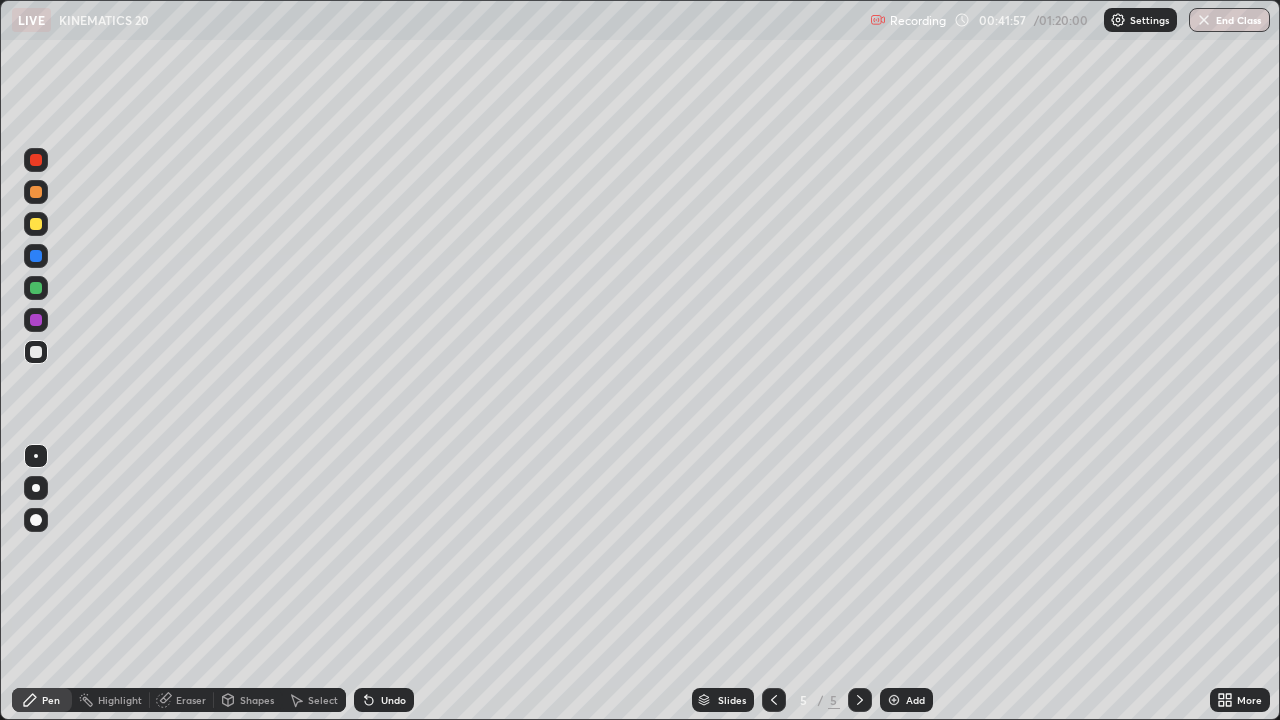 click at bounding box center [894, 700] 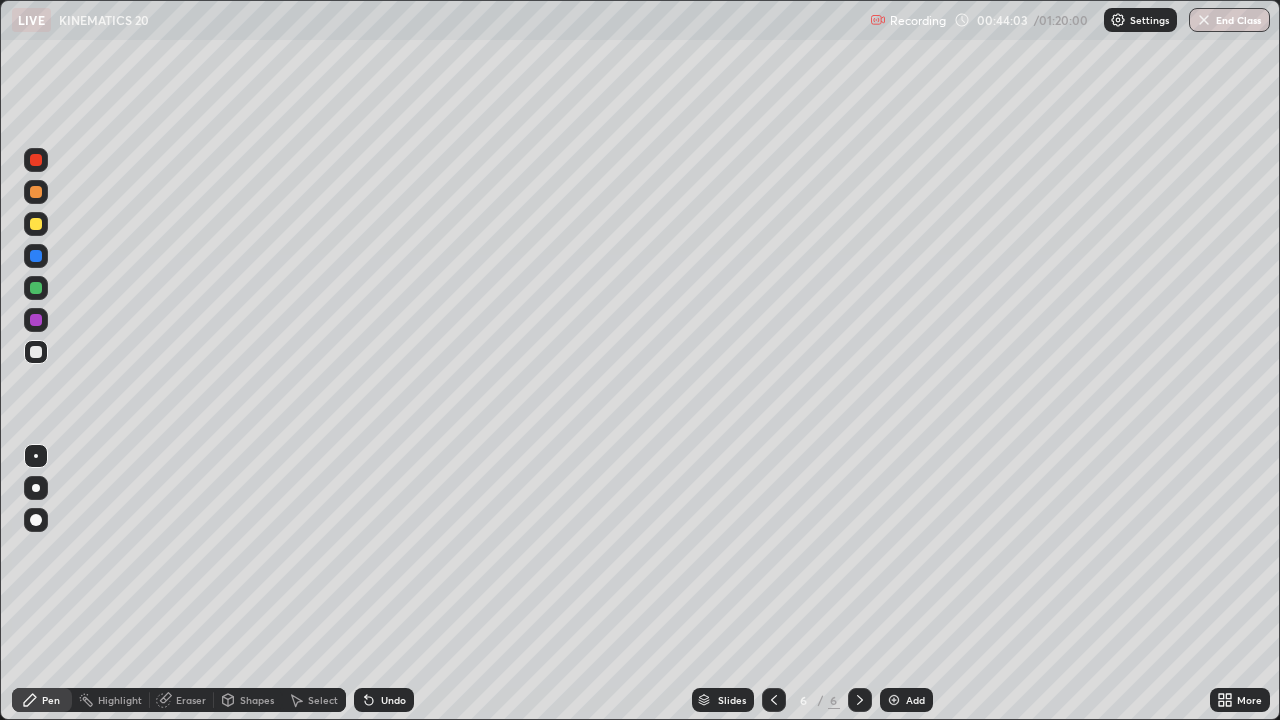 click 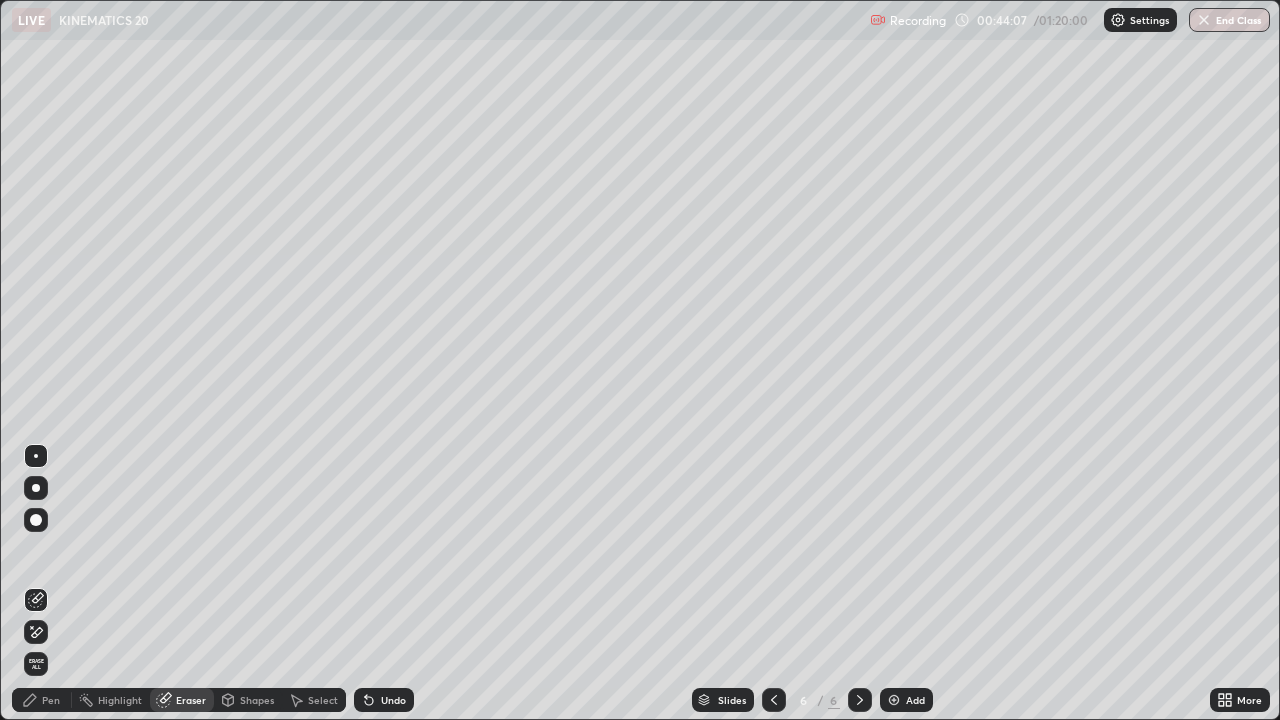 click on "Select" at bounding box center [323, 700] 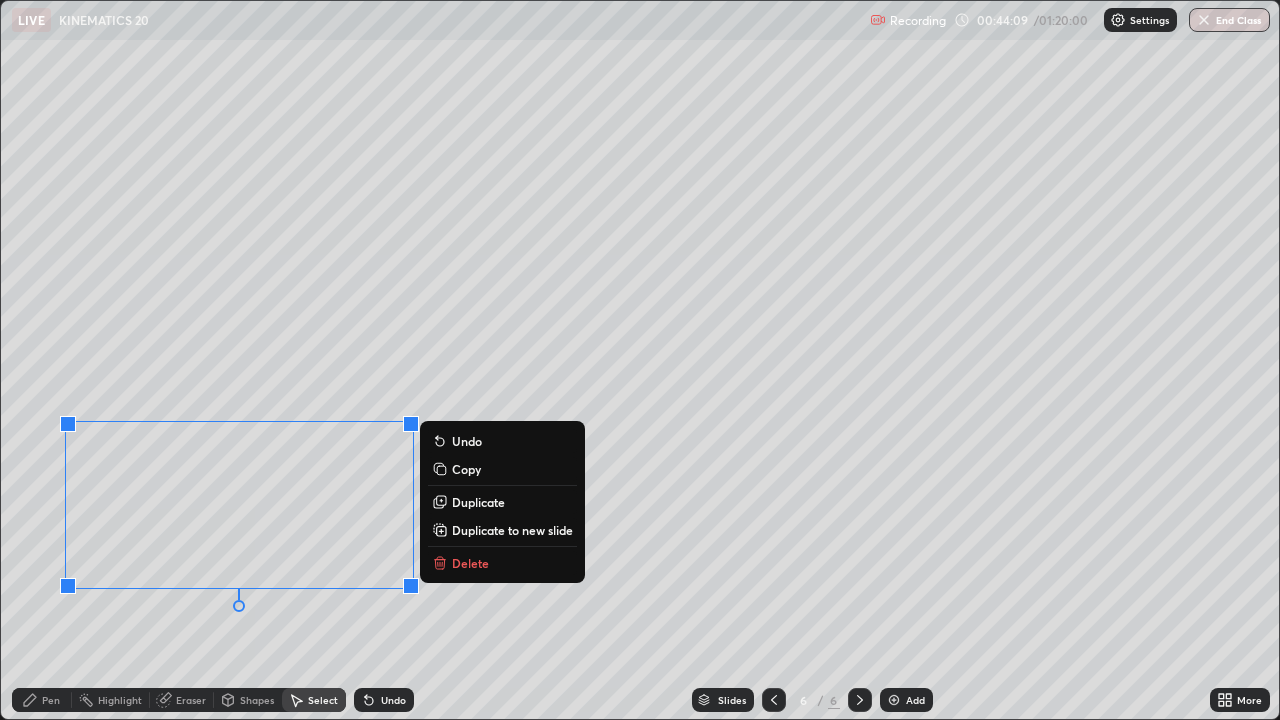 click on "Delete" at bounding box center [470, 563] 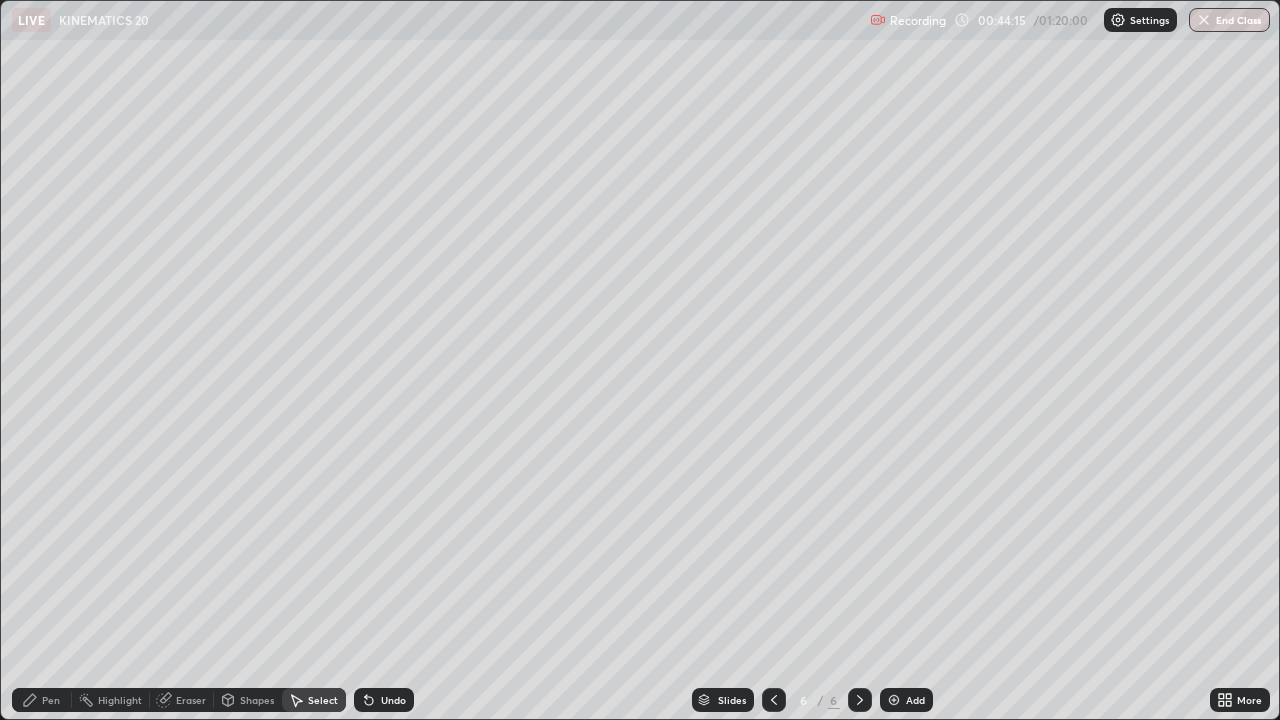 click 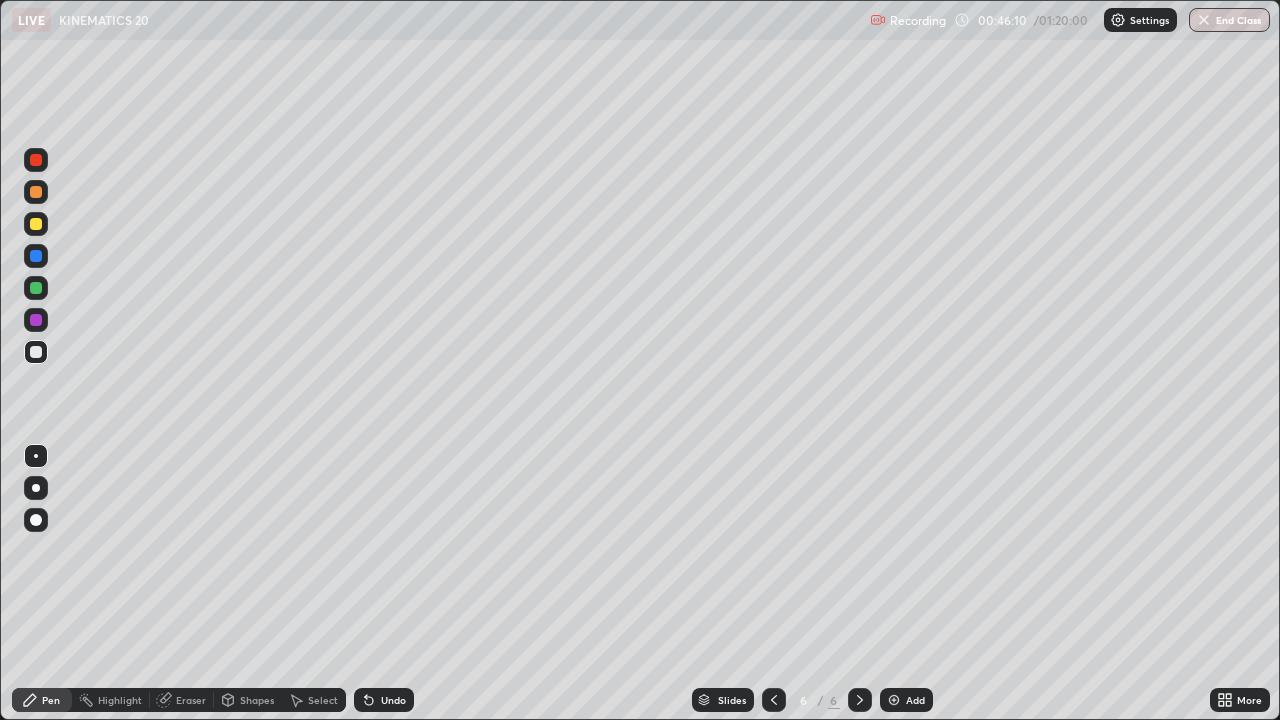 click at bounding box center (36, 224) 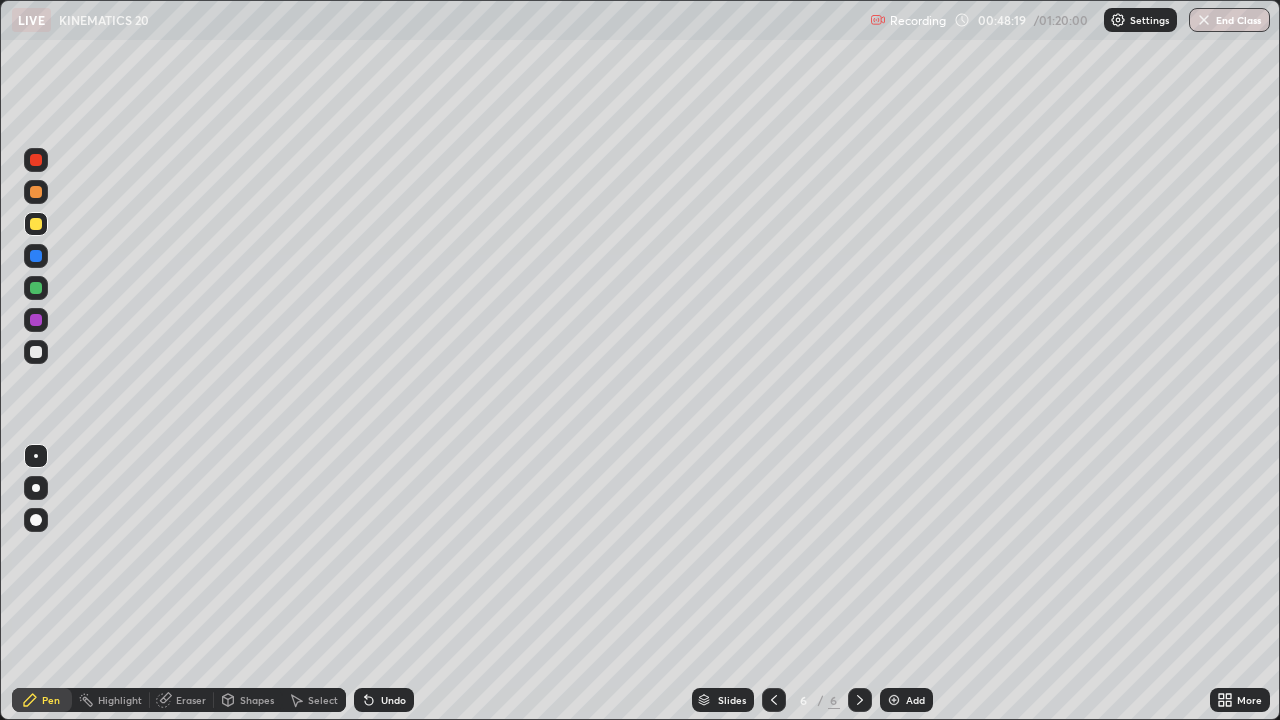 click at bounding box center (36, 352) 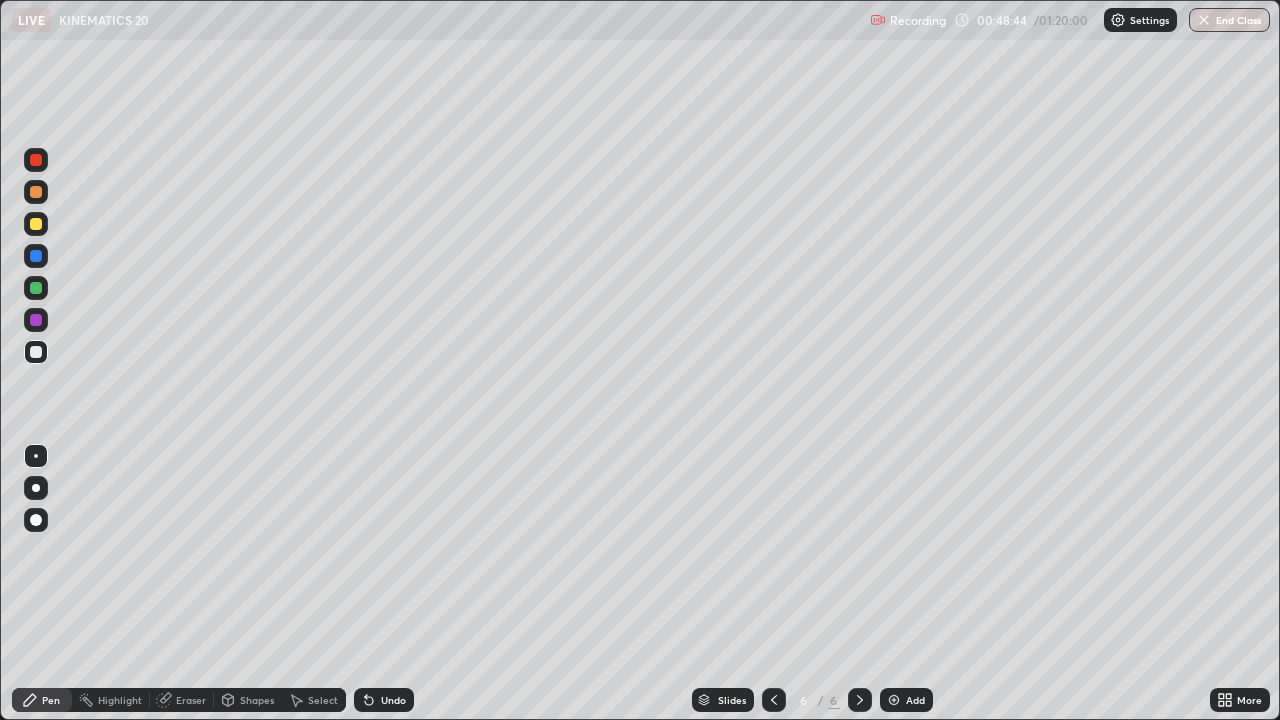 click at bounding box center [36, 288] 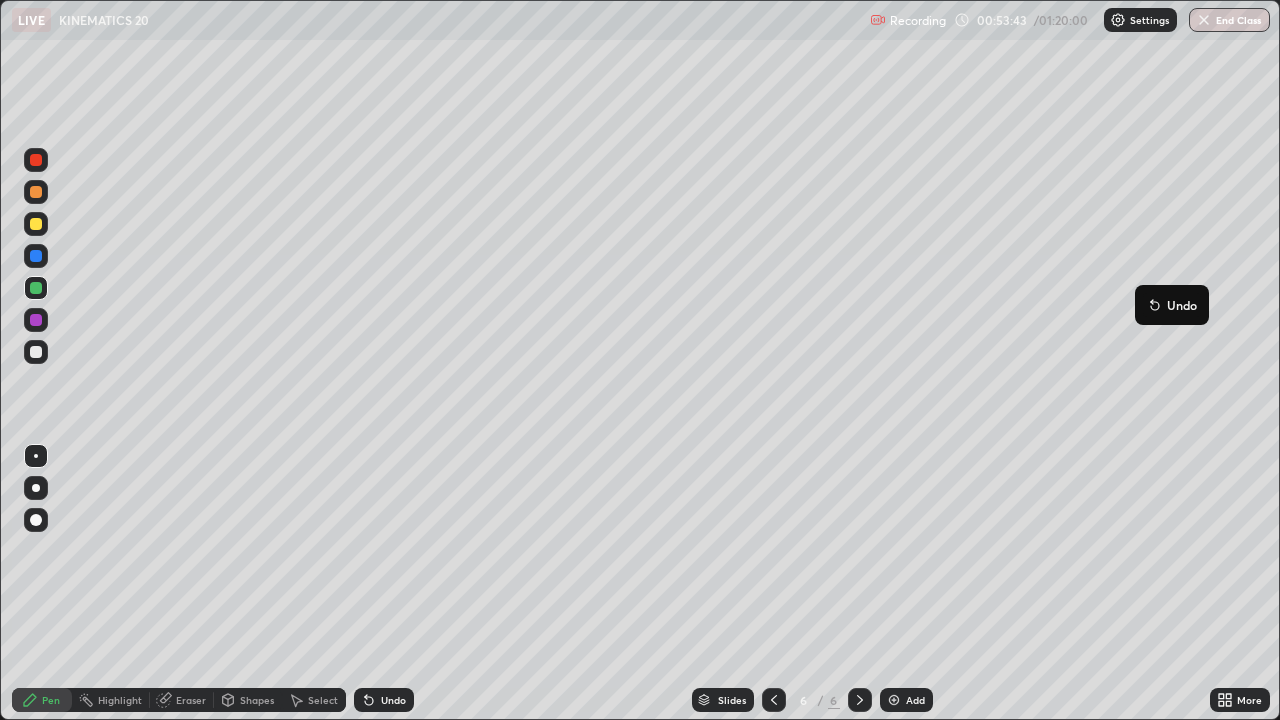 click at bounding box center [894, 700] 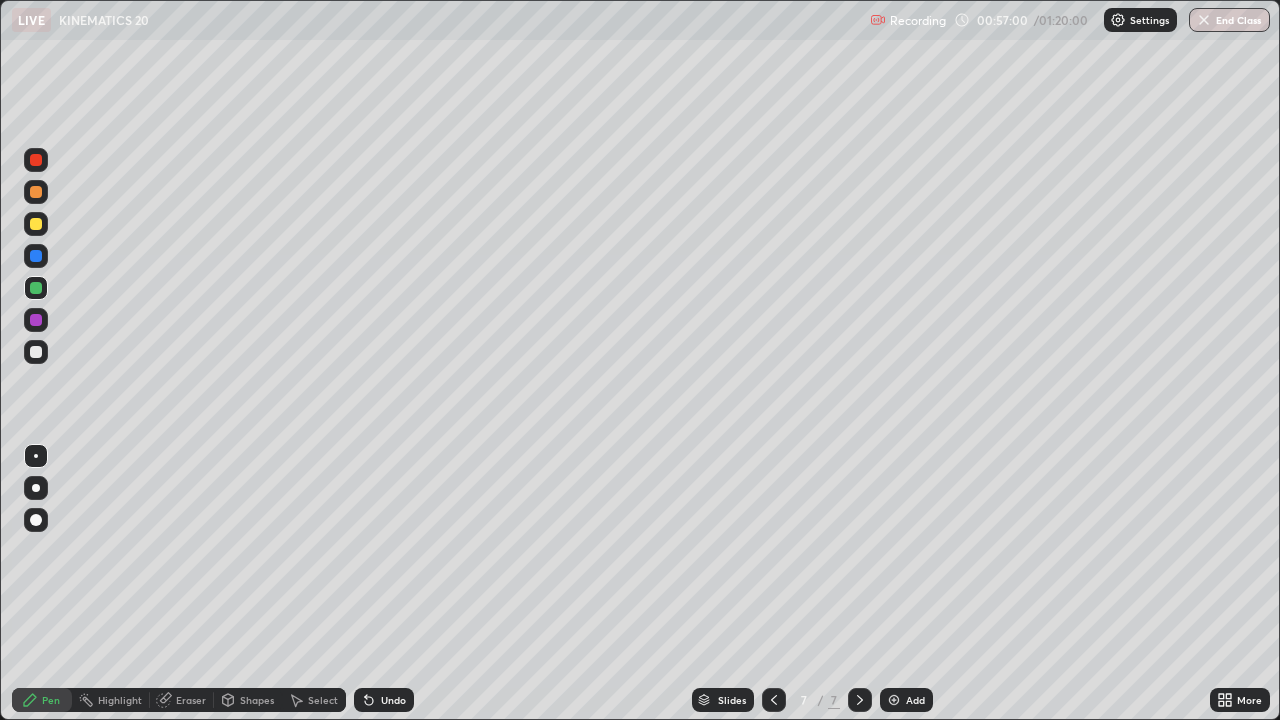click at bounding box center (36, 224) 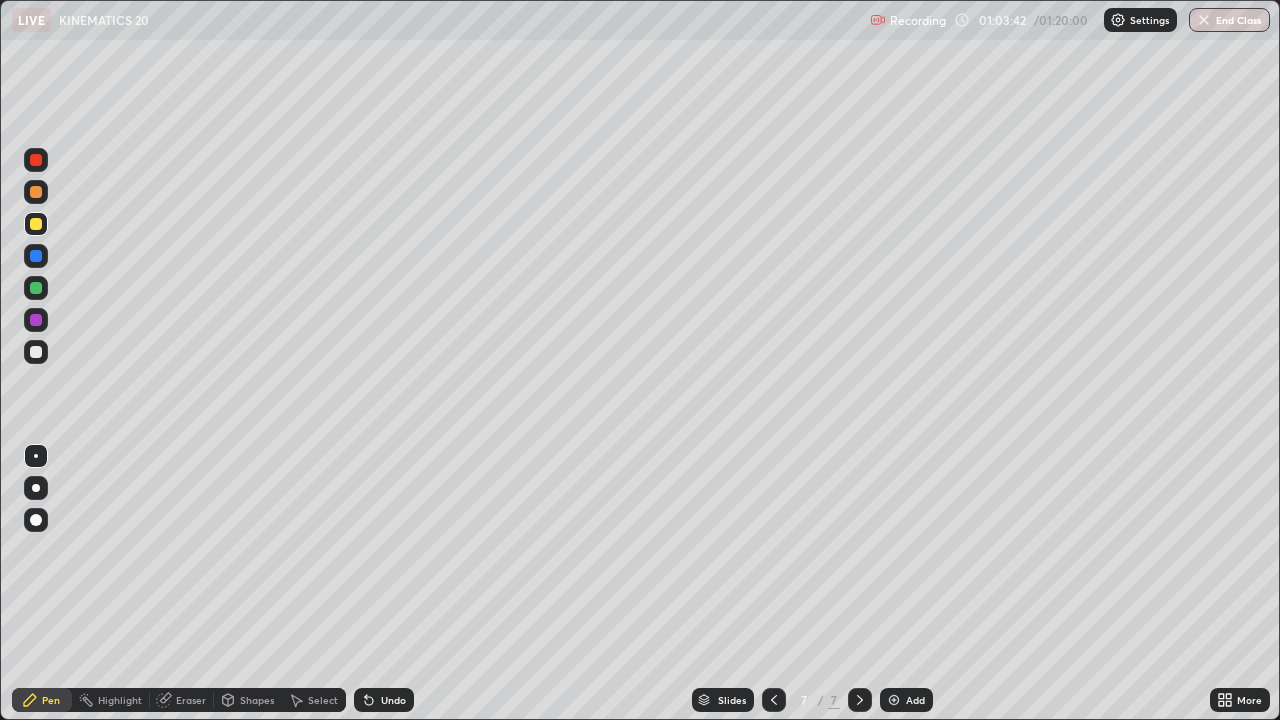 click at bounding box center [894, 700] 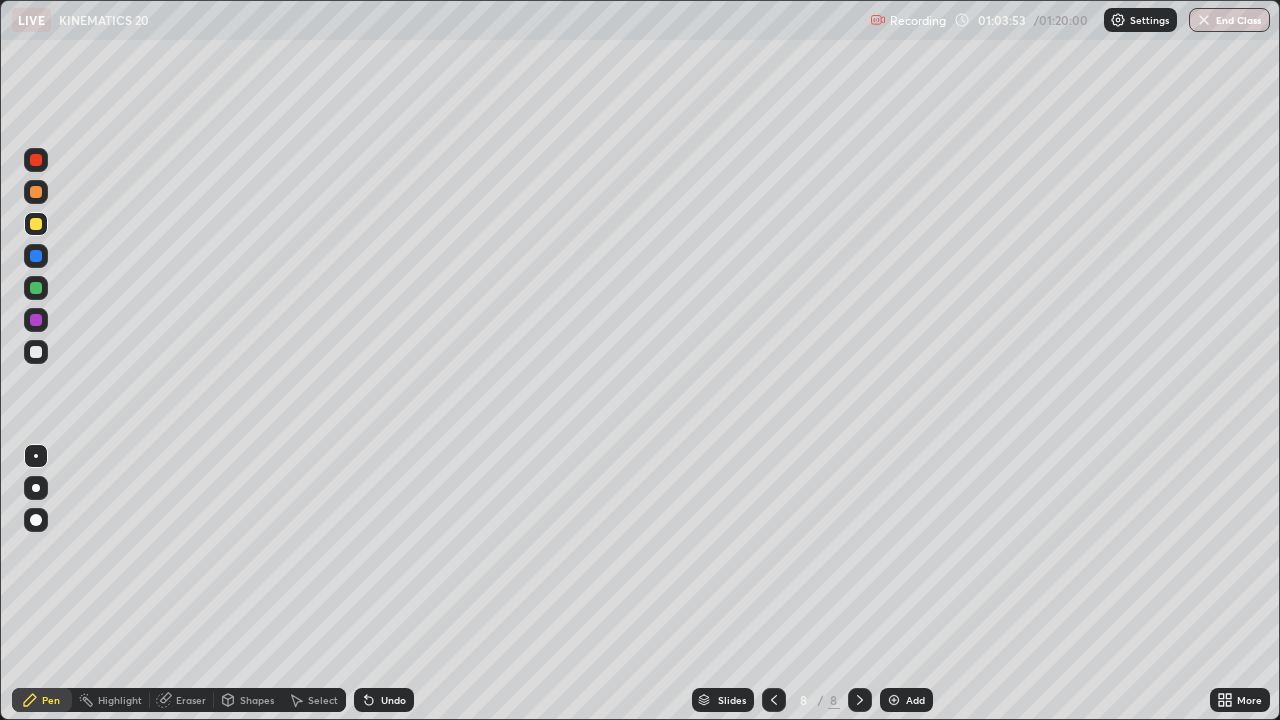 click at bounding box center (36, 352) 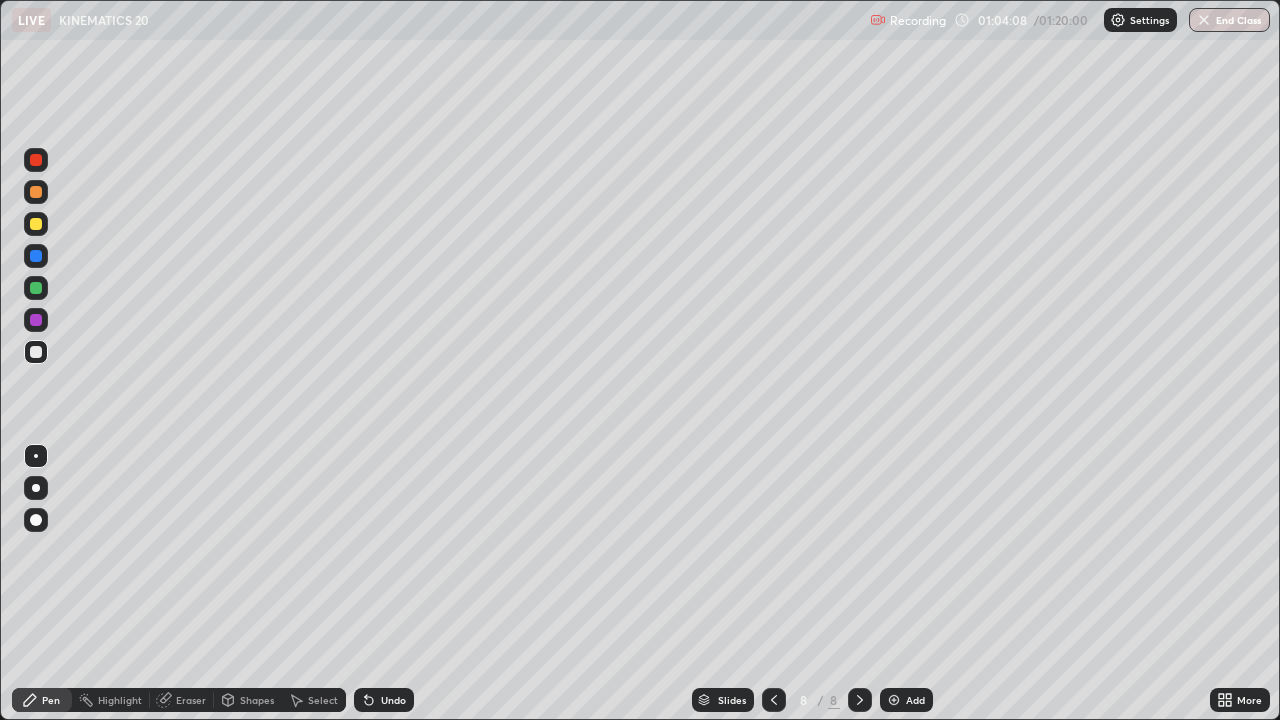 click 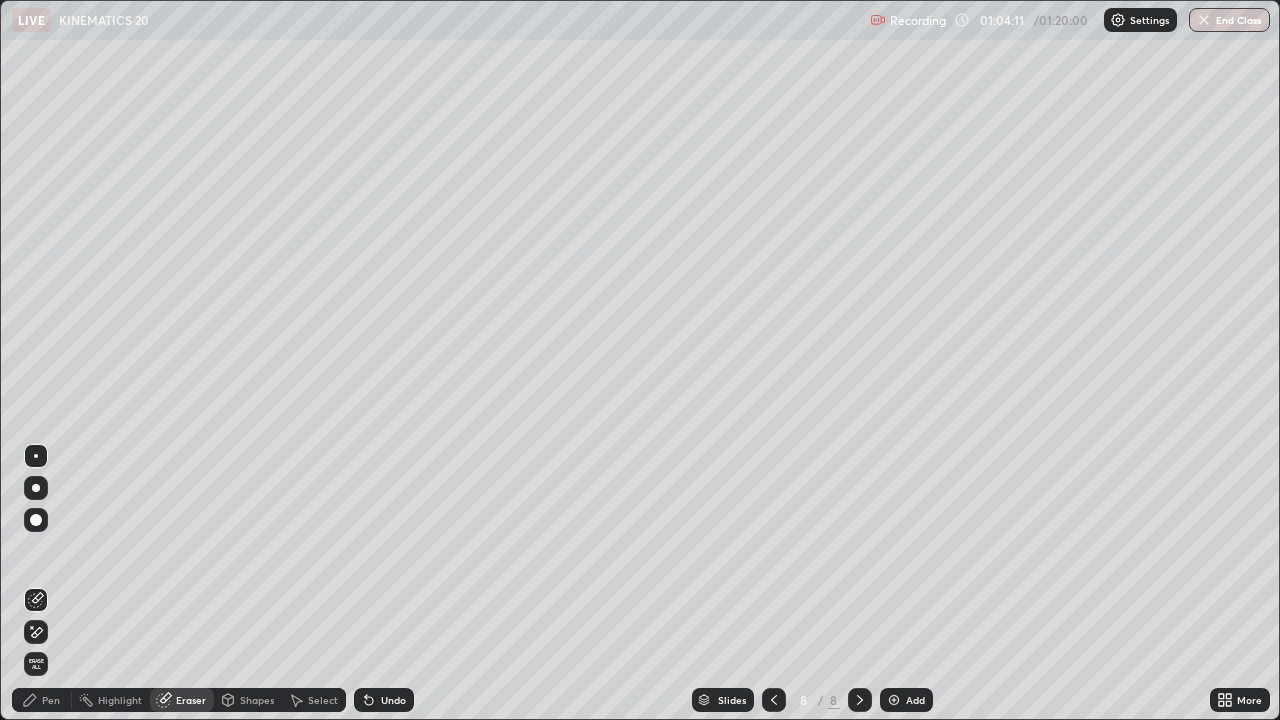 click on "Pen" at bounding box center [51, 700] 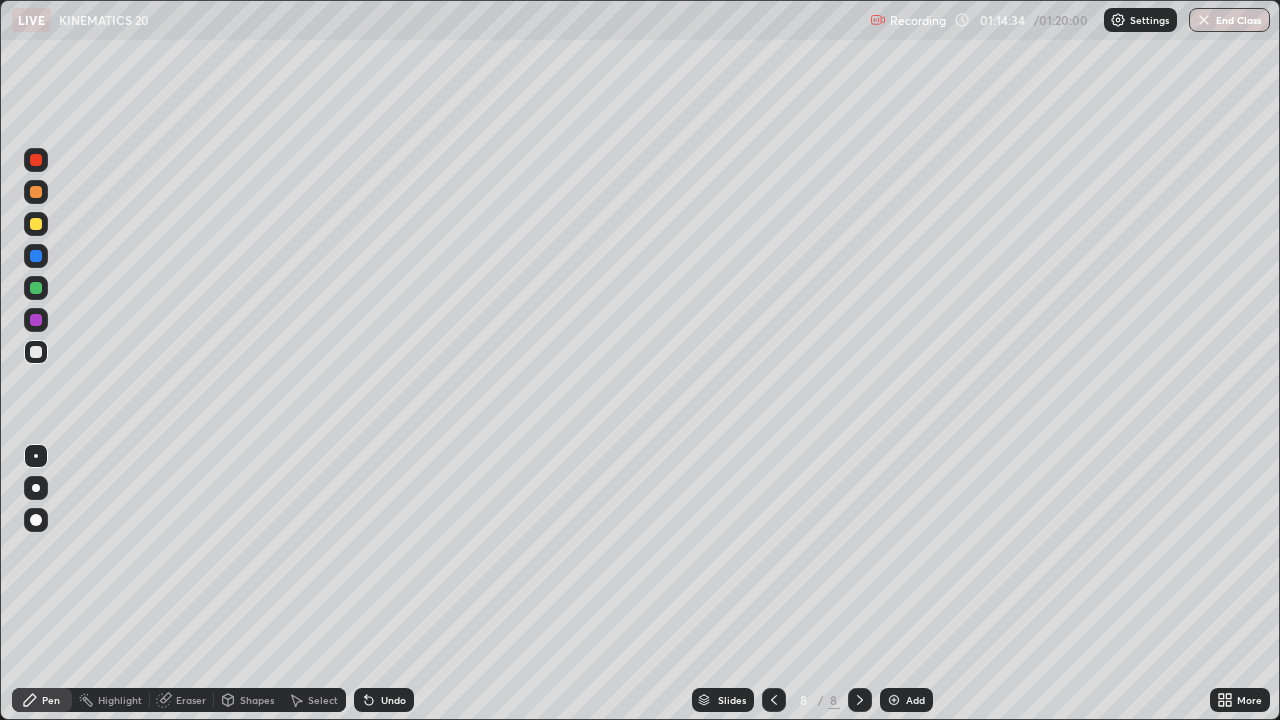 click at bounding box center [1204, 20] 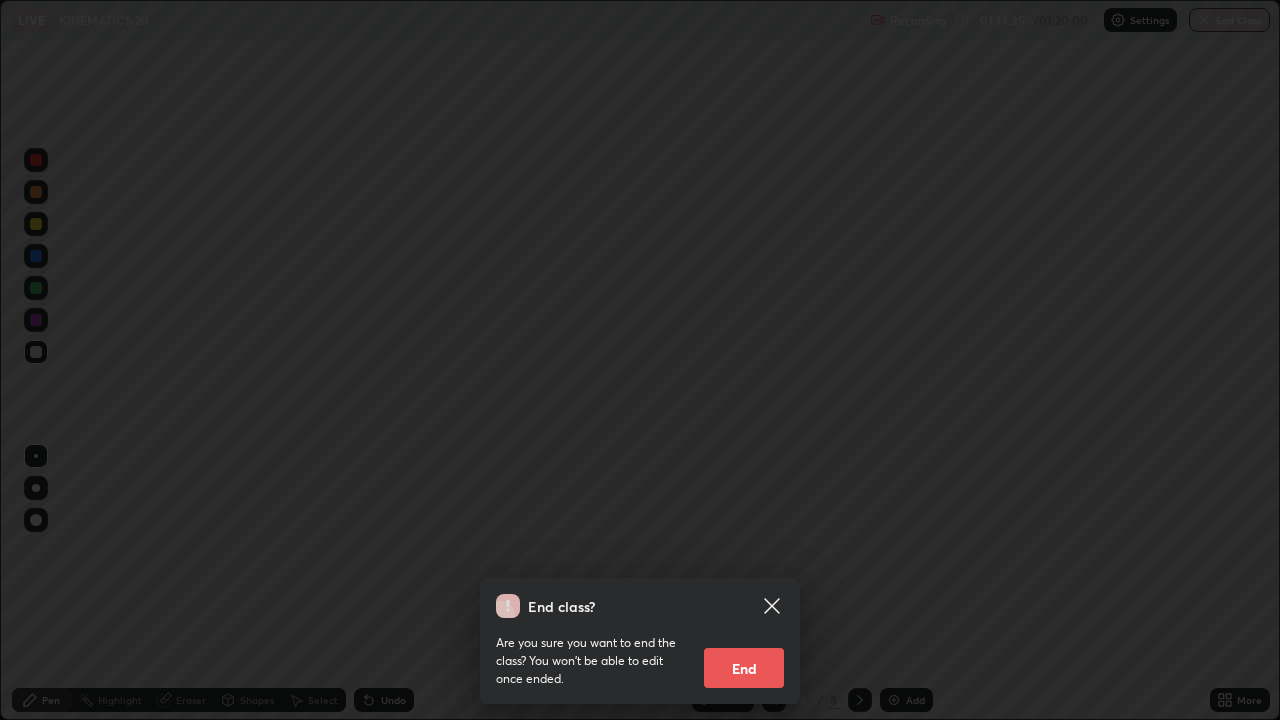 click on "End" at bounding box center [744, 668] 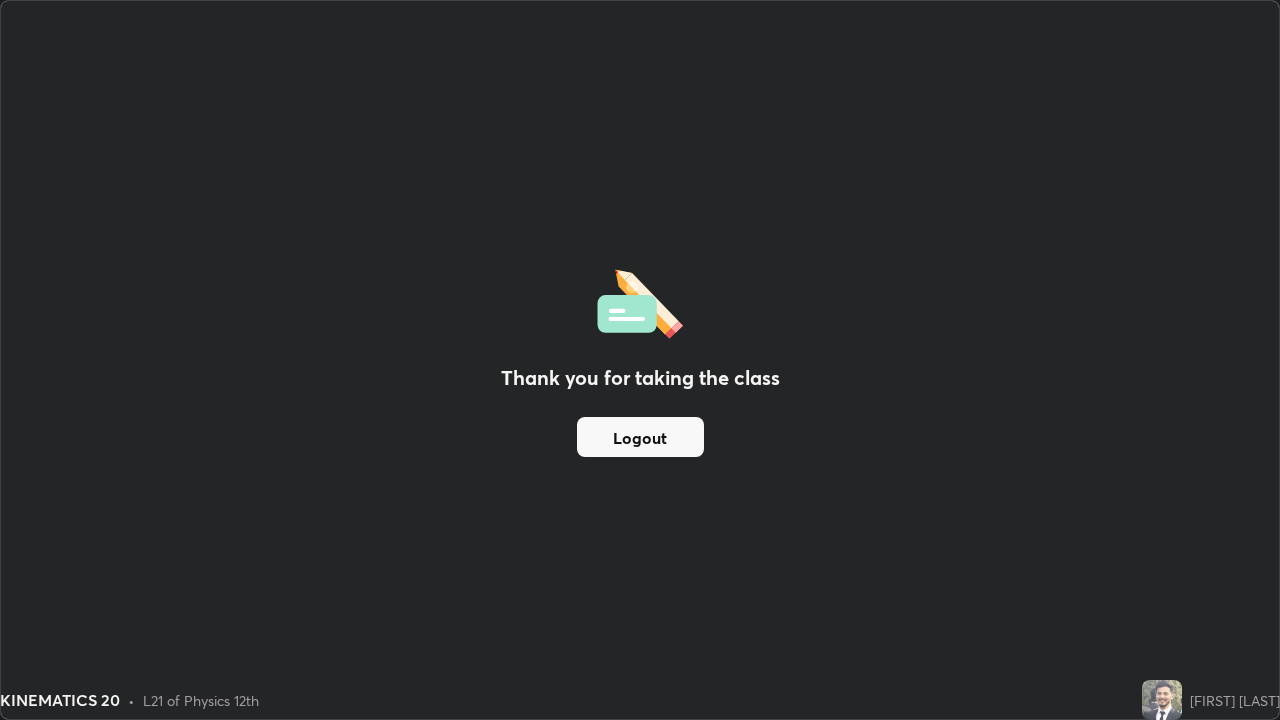 click on "Logout" at bounding box center [640, 437] 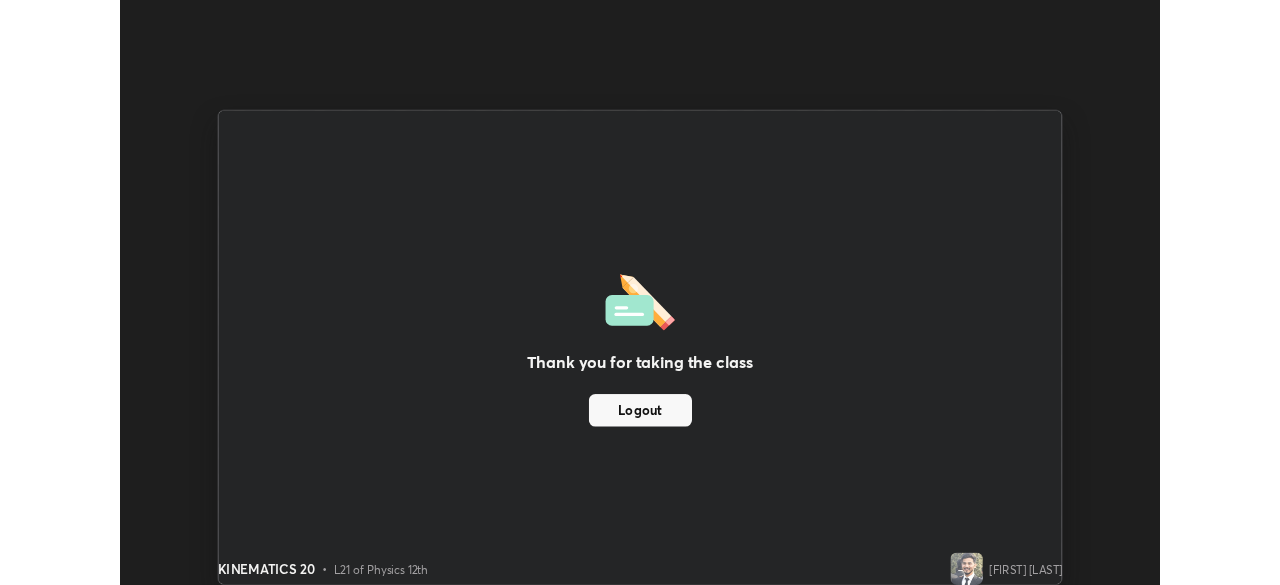 scroll, scrollTop: 585, scrollLeft: 1280, axis: both 